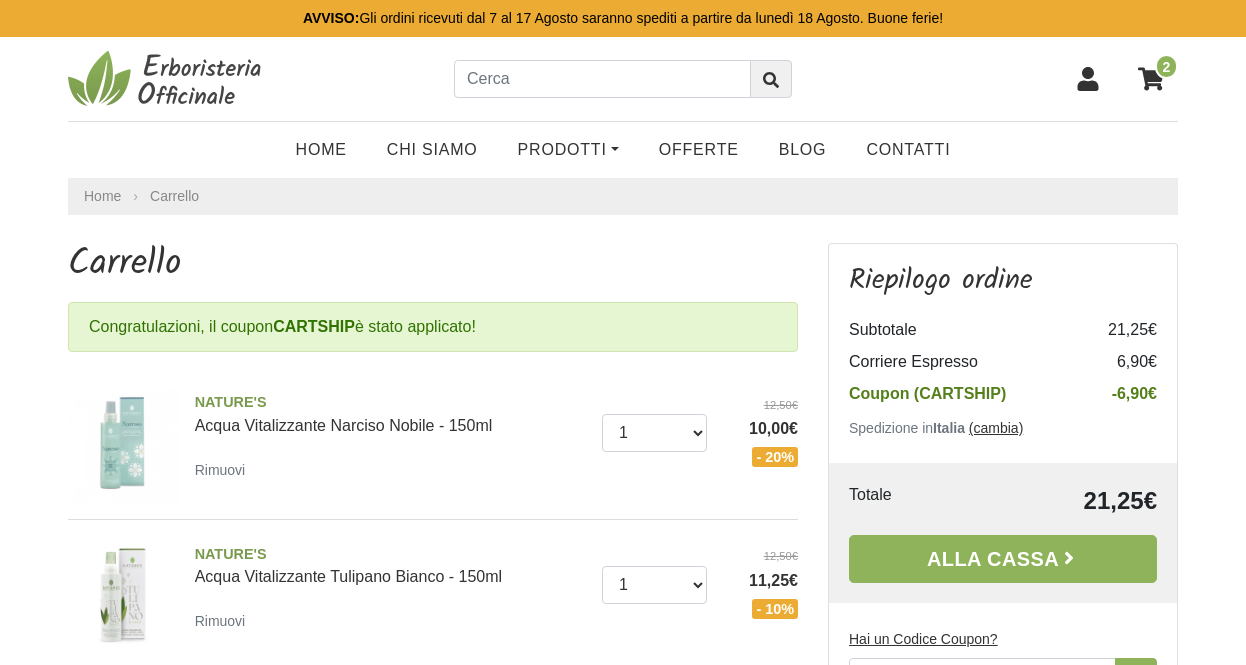 scroll, scrollTop: 0, scrollLeft: 0, axis: both 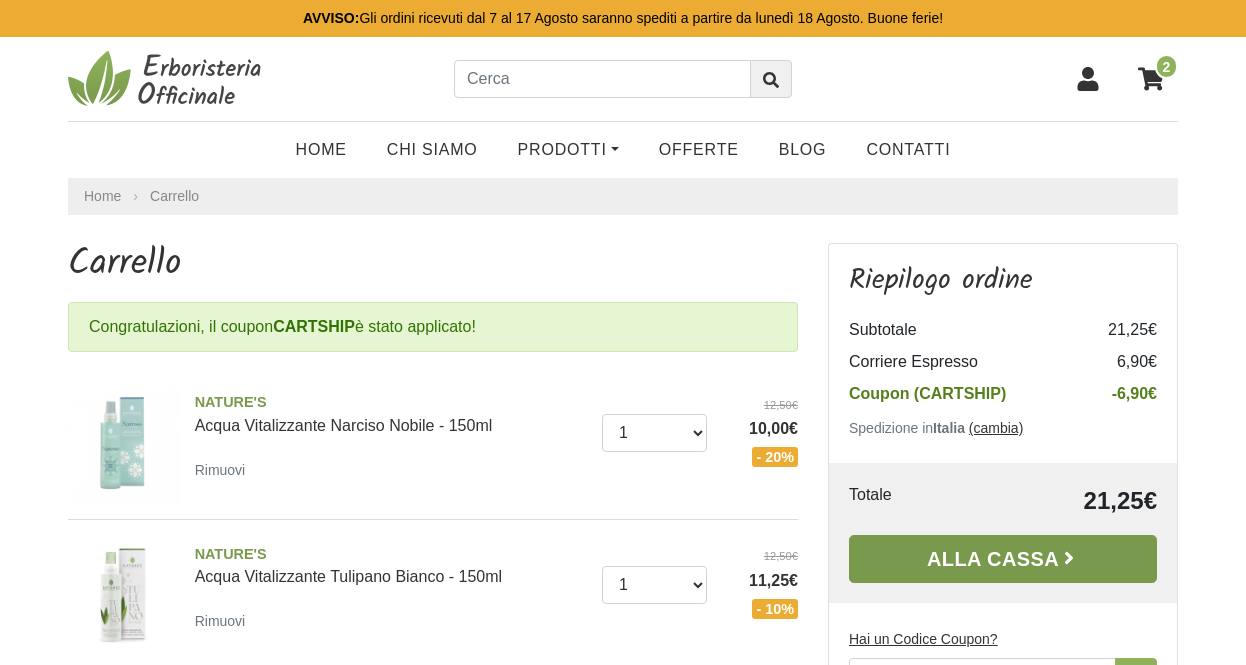 click on "Alla Cassa" at bounding box center (1003, 559) 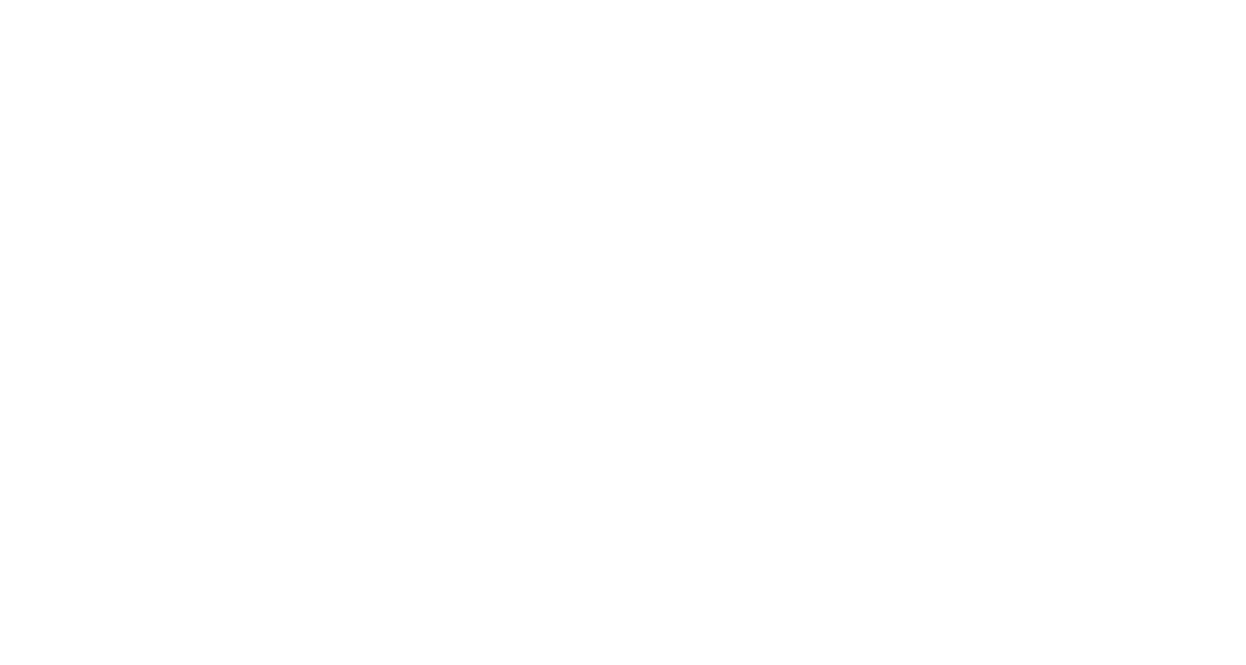 scroll, scrollTop: 0, scrollLeft: 0, axis: both 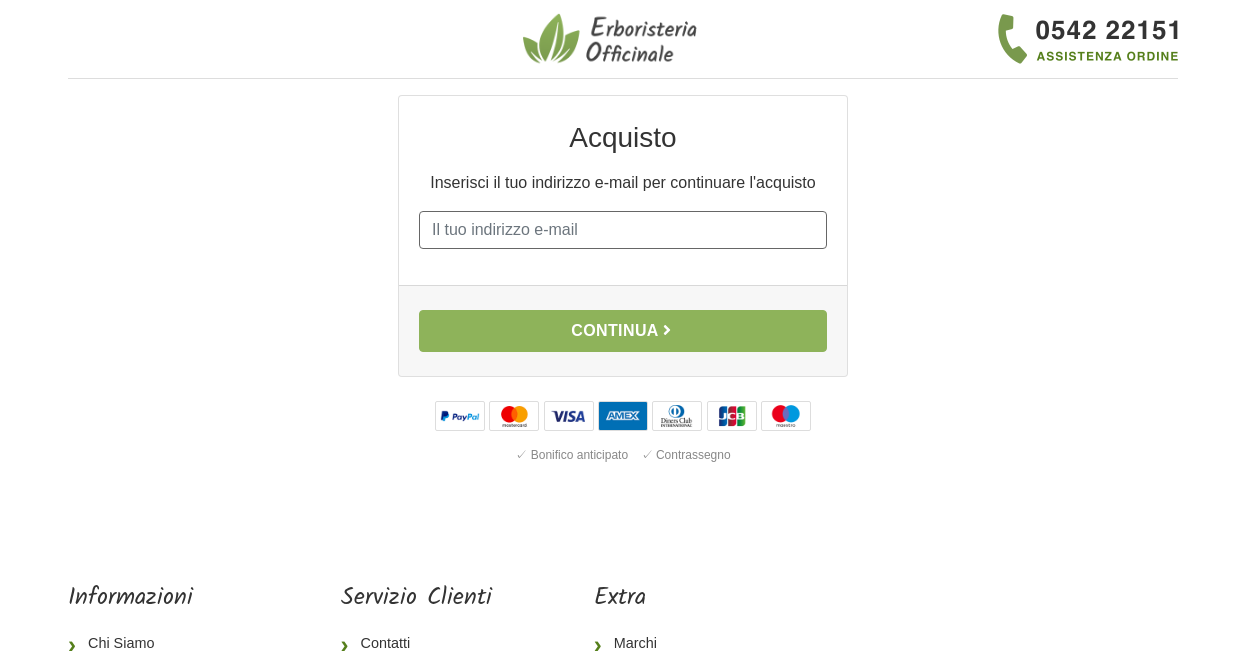 click on "E-mail" at bounding box center (623, 230) 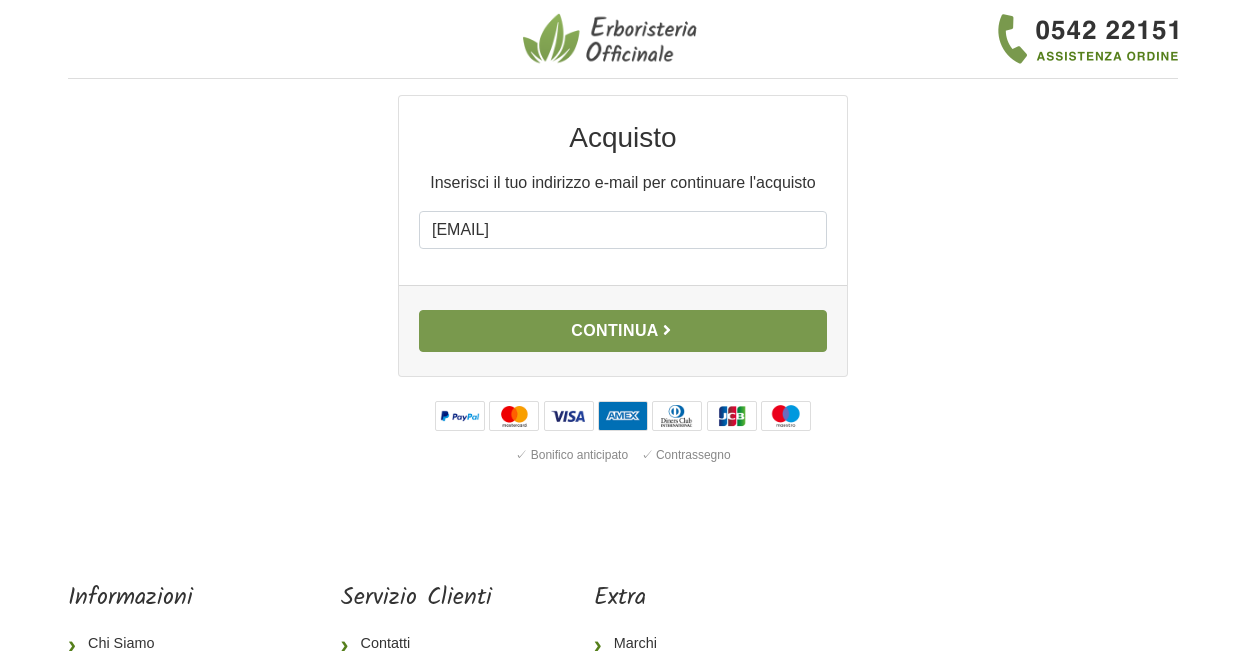 click on "Continua" at bounding box center (623, 331) 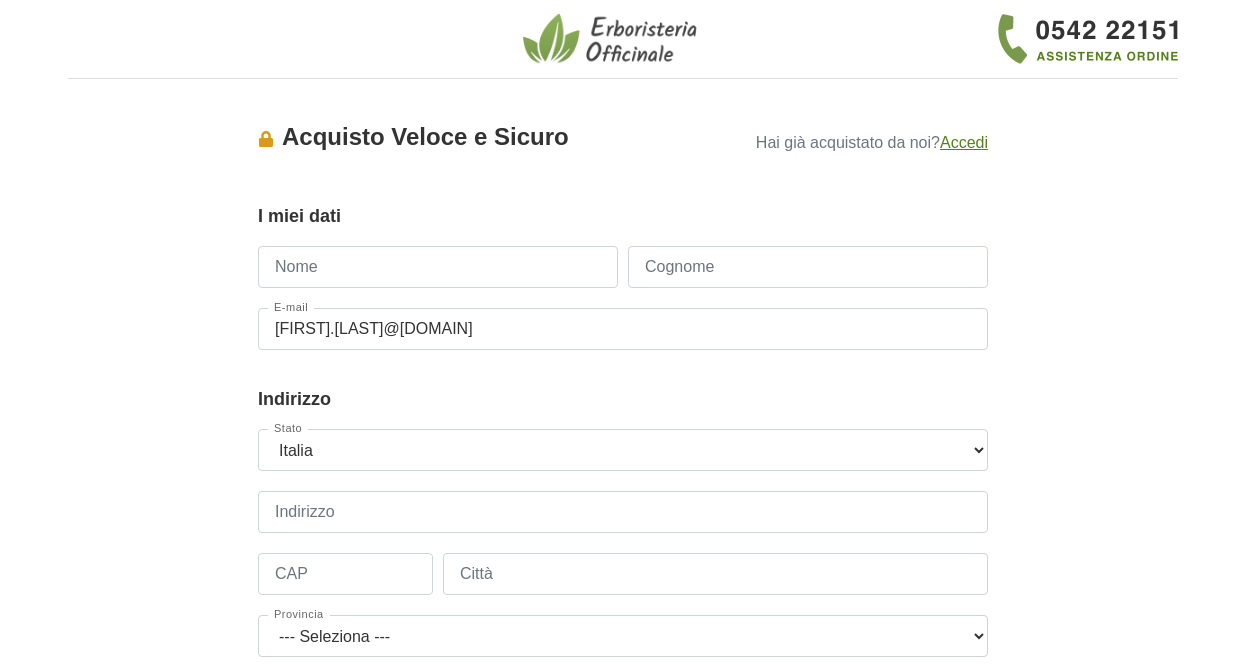 scroll, scrollTop: 0, scrollLeft: 0, axis: both 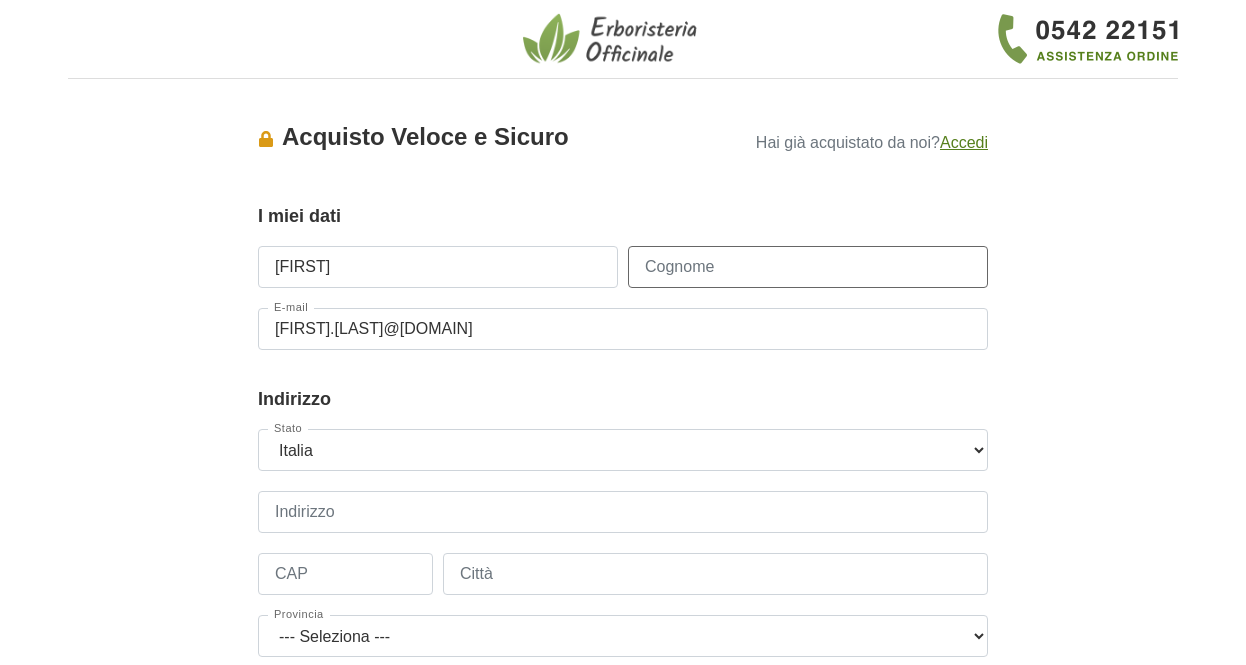 type on "Cericola" 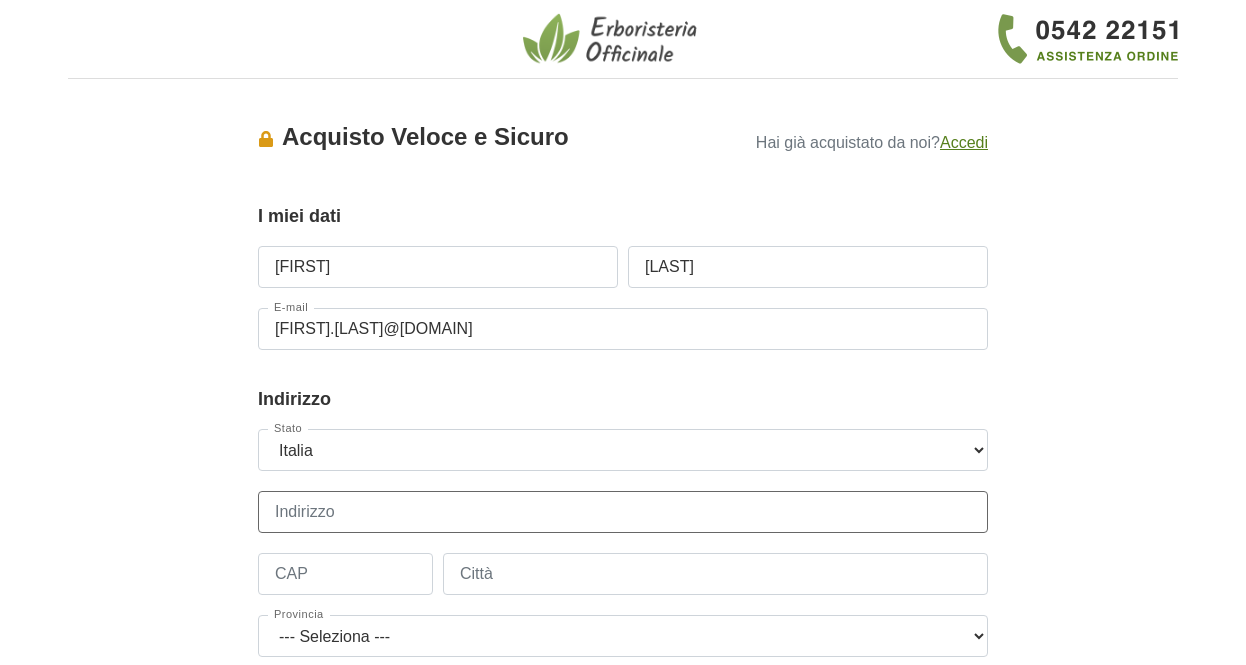 type on "Ctr. Colle Martino 29," 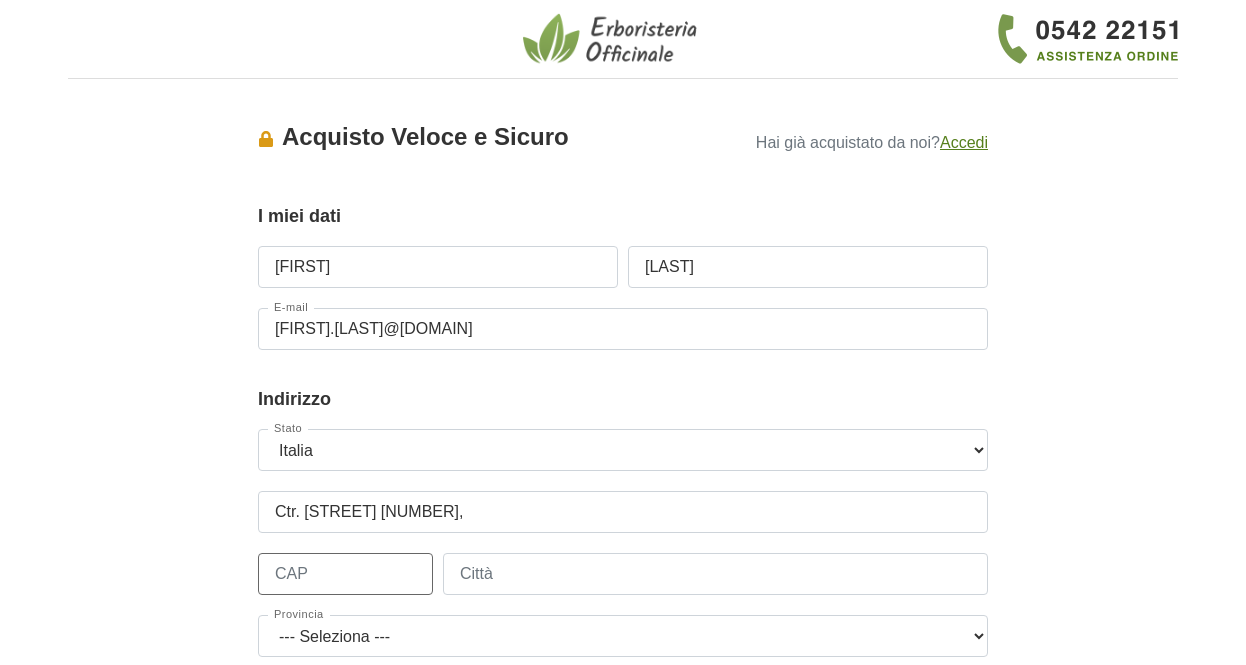 type on "66020" 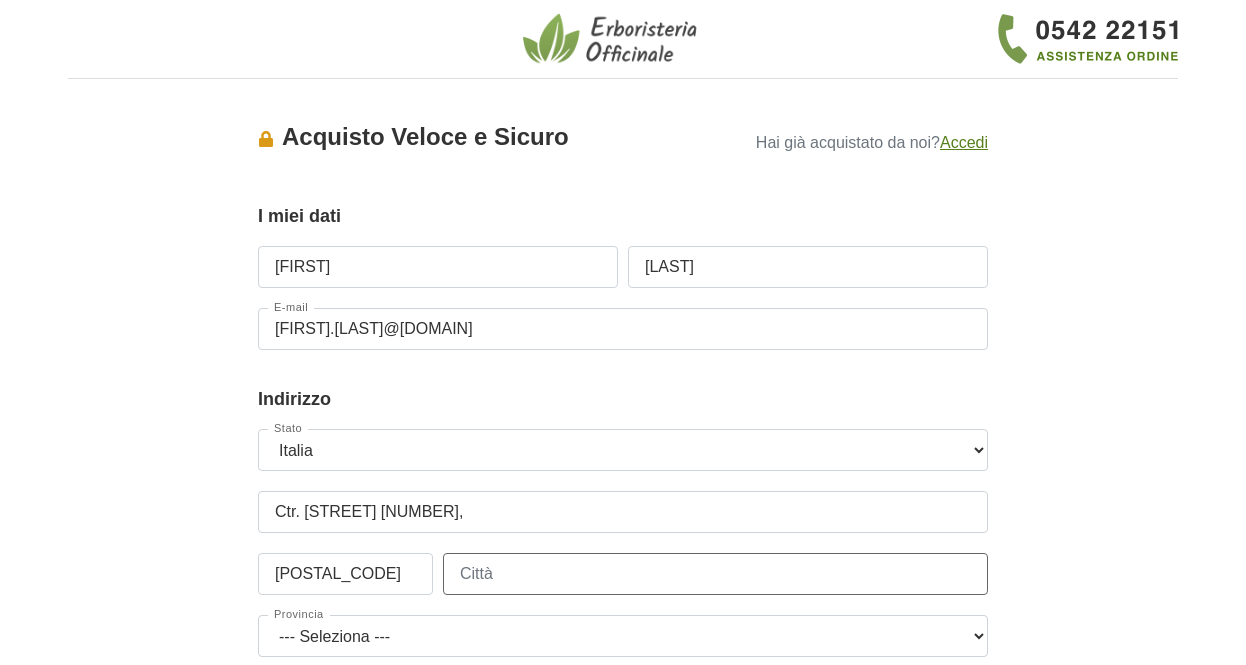 type on "Paglieta" 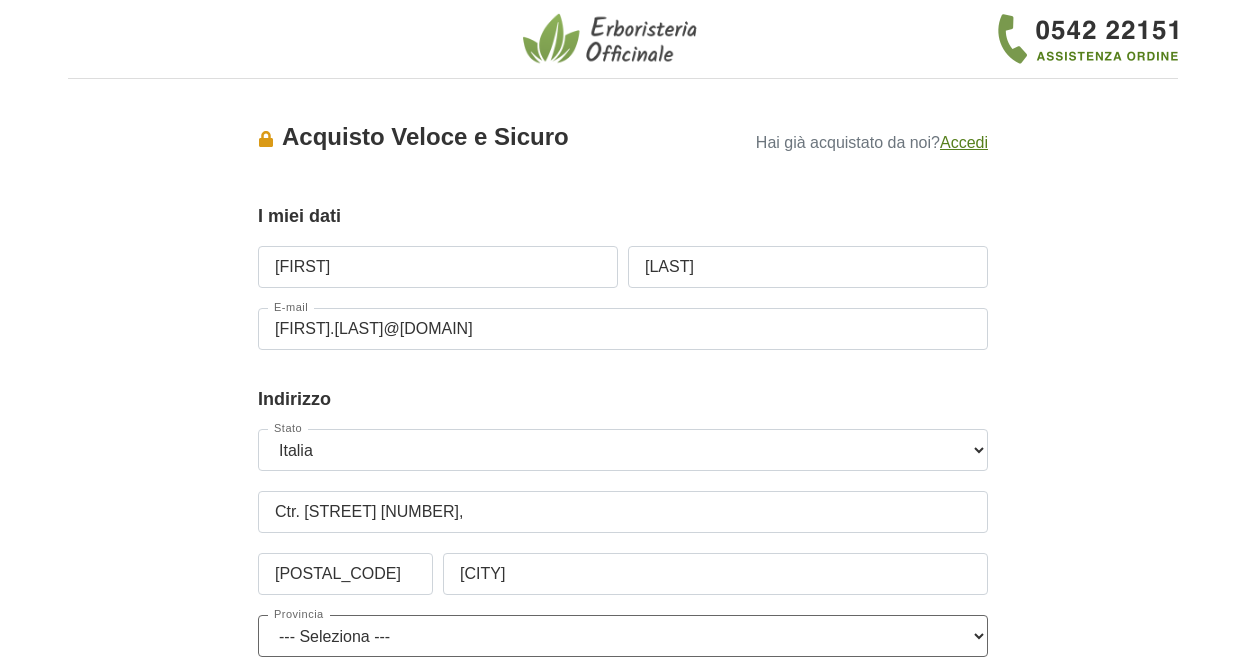 select on "3866" 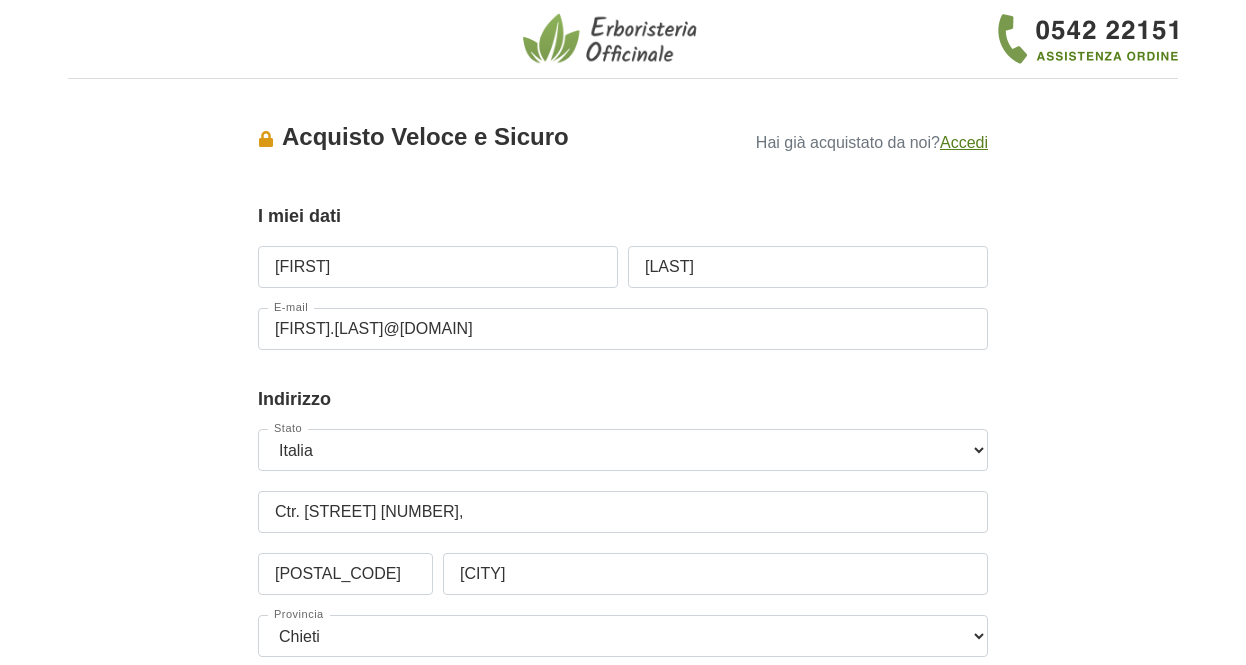 type on "3472668296" 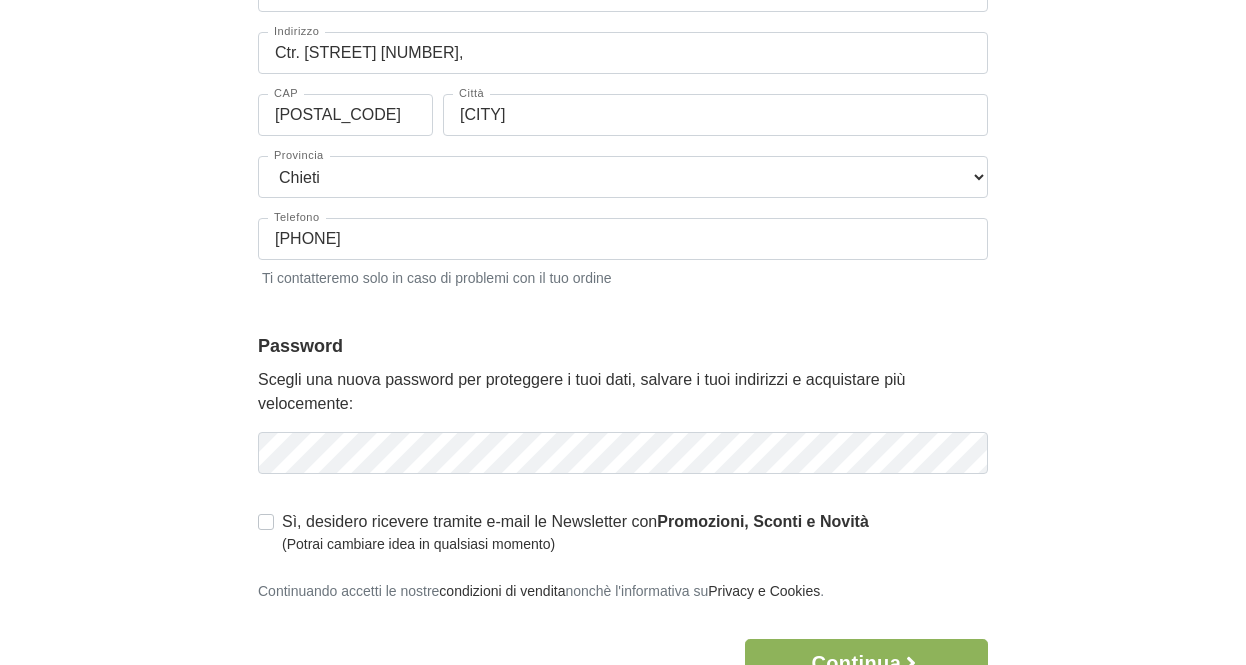 scroll, scrollTop: 600, scrollLeft: 0, axis: vertical 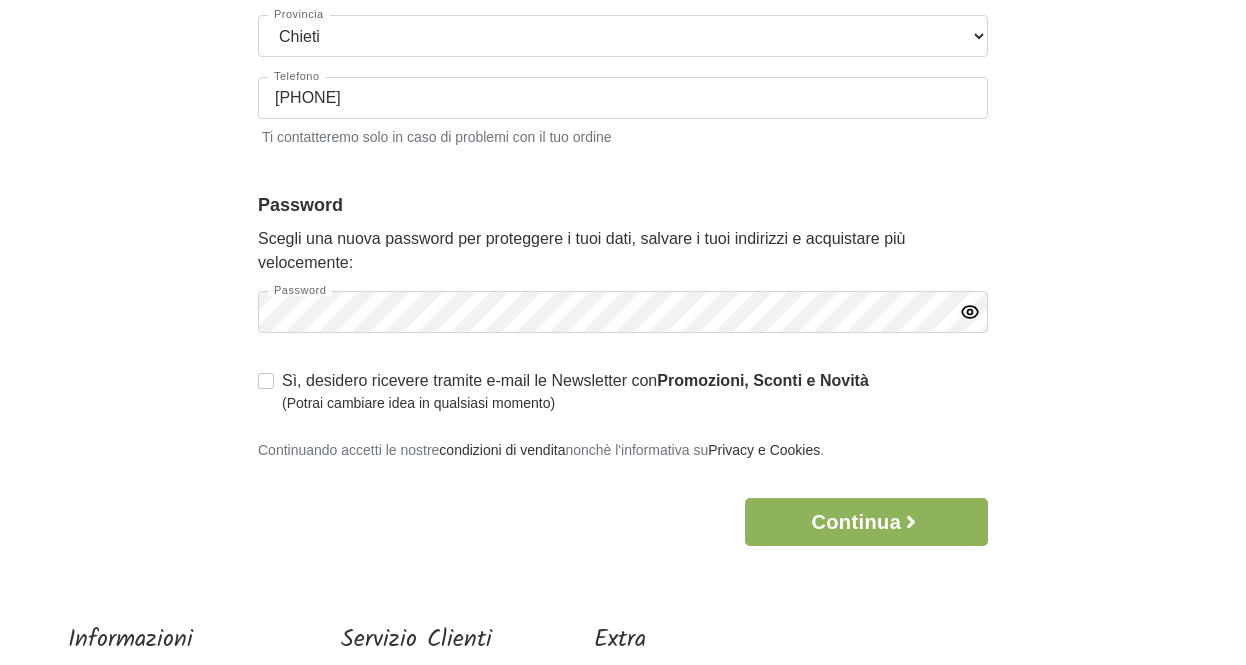 click on "Sì, desidero ricevere tramite e-mail le Newsletter con  Promozioni, Sconti e Novità
(Potrai cambiare idea in qualsiasi momento)
Continuando accetti le nostre  condizioni di vendita  nonchè l'informativa su  Privacy e Cookies ." at bounding box center (623, 425) 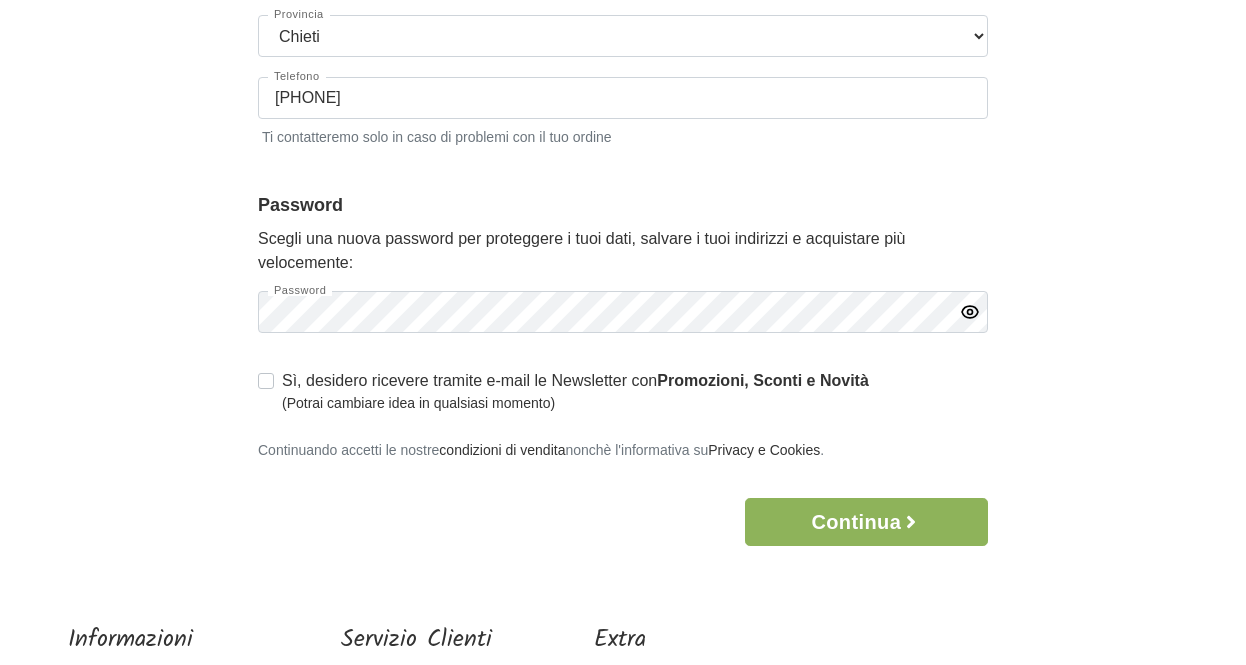 click on "Sì, desidero ricevere tramite e-mail le Newsletter con  Promozioni, Sconti e Novità
(Potrai cambiare idea in qualsiasi momento)" at bounding box center [575, 391] 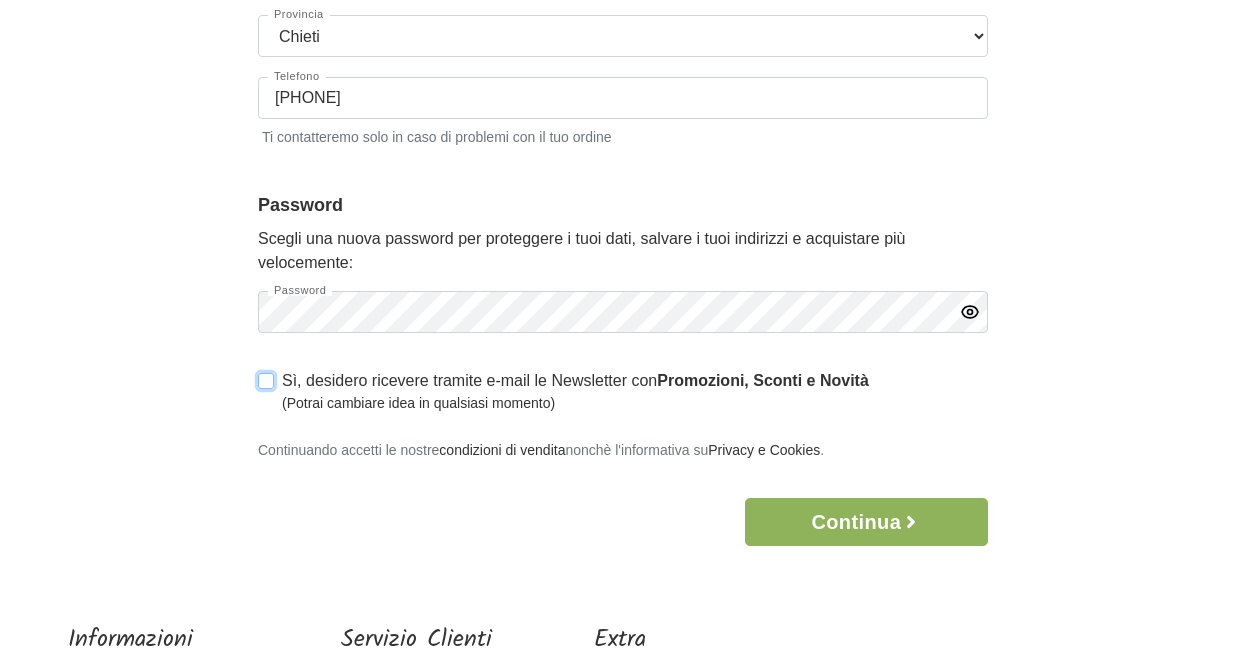 click on "Sì, desidero ricevere tramite e-mail le Newsletter con  Promozioni, Sconti e Novità
(Potrai cambiare idea in qualsiasi momento)" at bounding box center (266, 379) 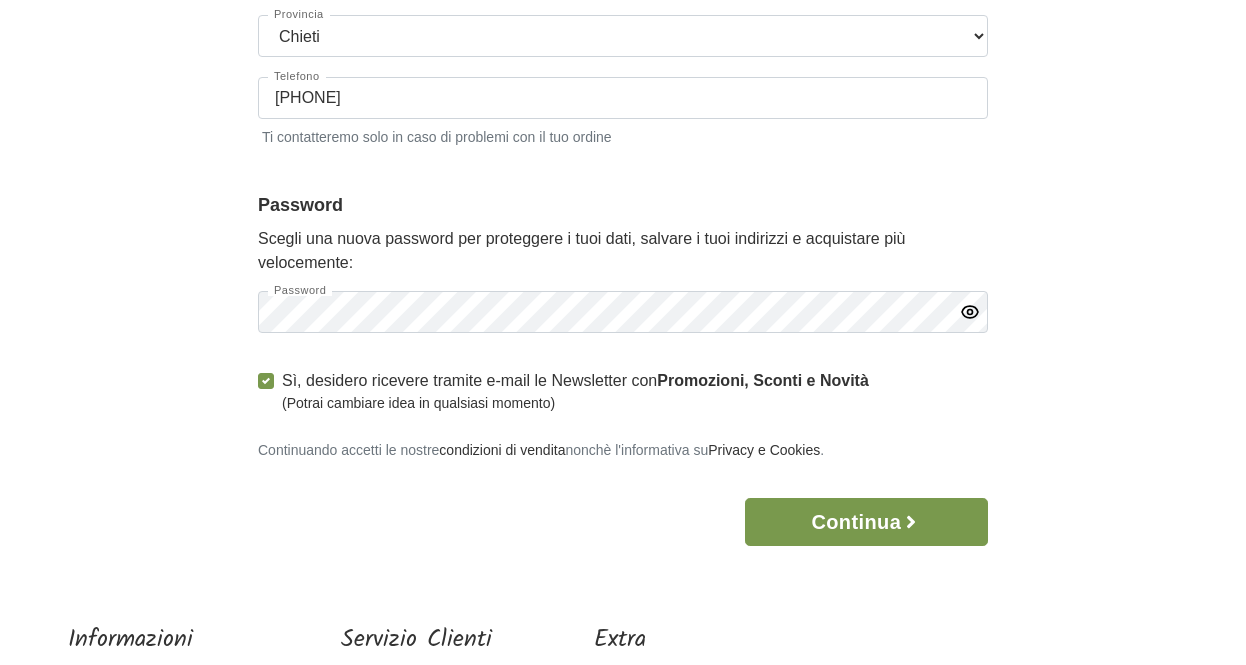 click on "Continua" at bounding box center [866, 522] 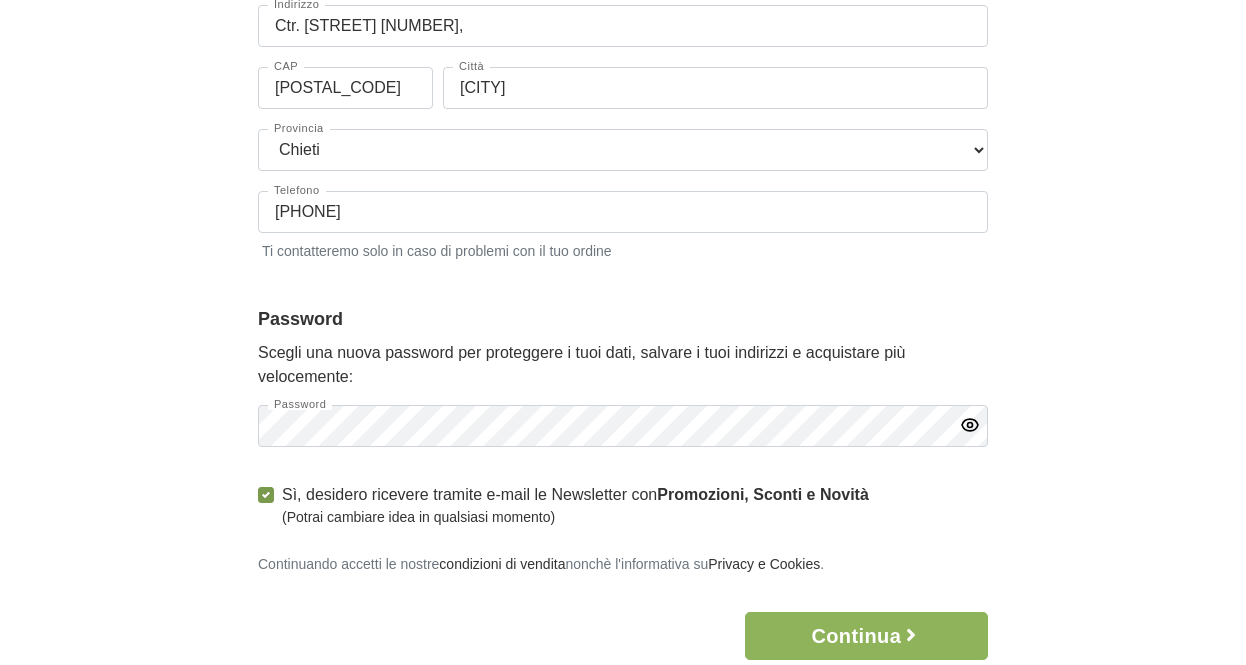 scroll, scrollTop: 714, scrollLeft: 0, axis: vertical 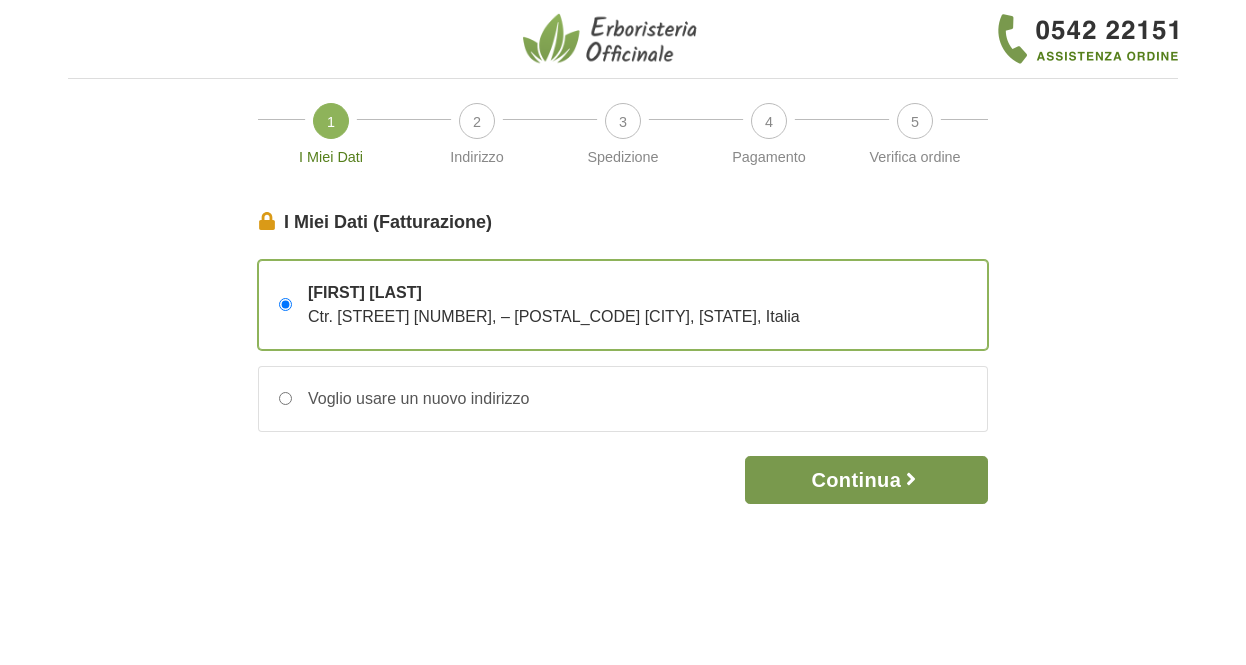 click on "Continua" at bounding box center (866, 480) 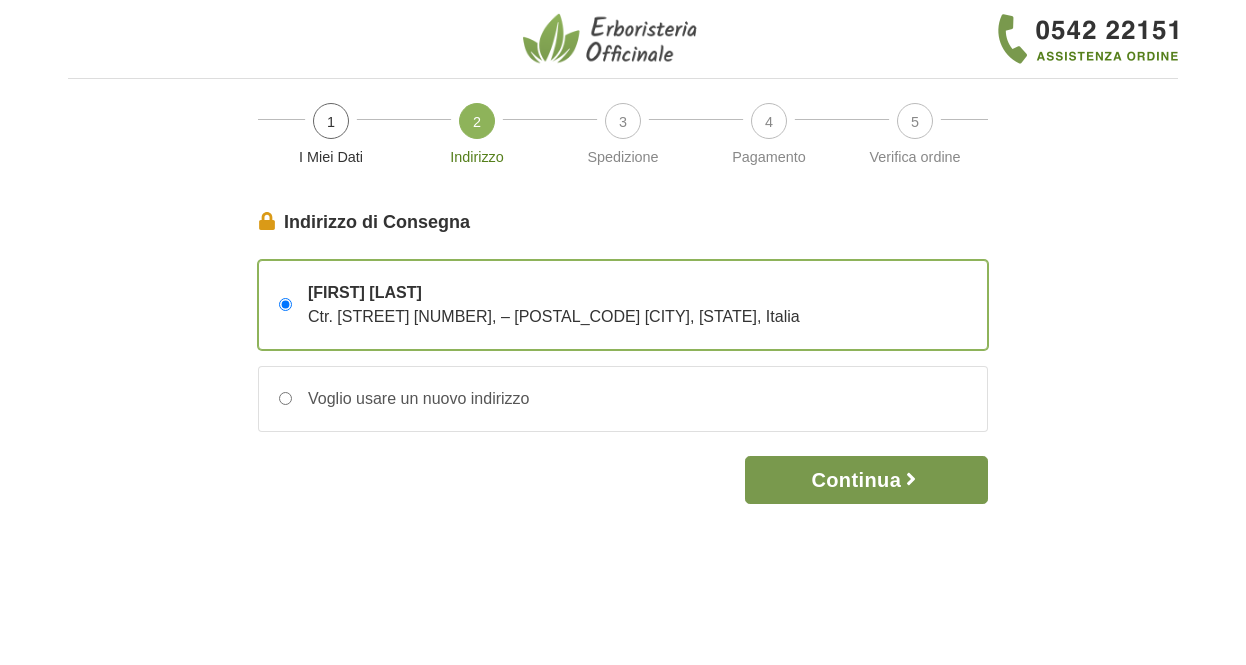 click on "Continua" at bounding box center [866, 480] 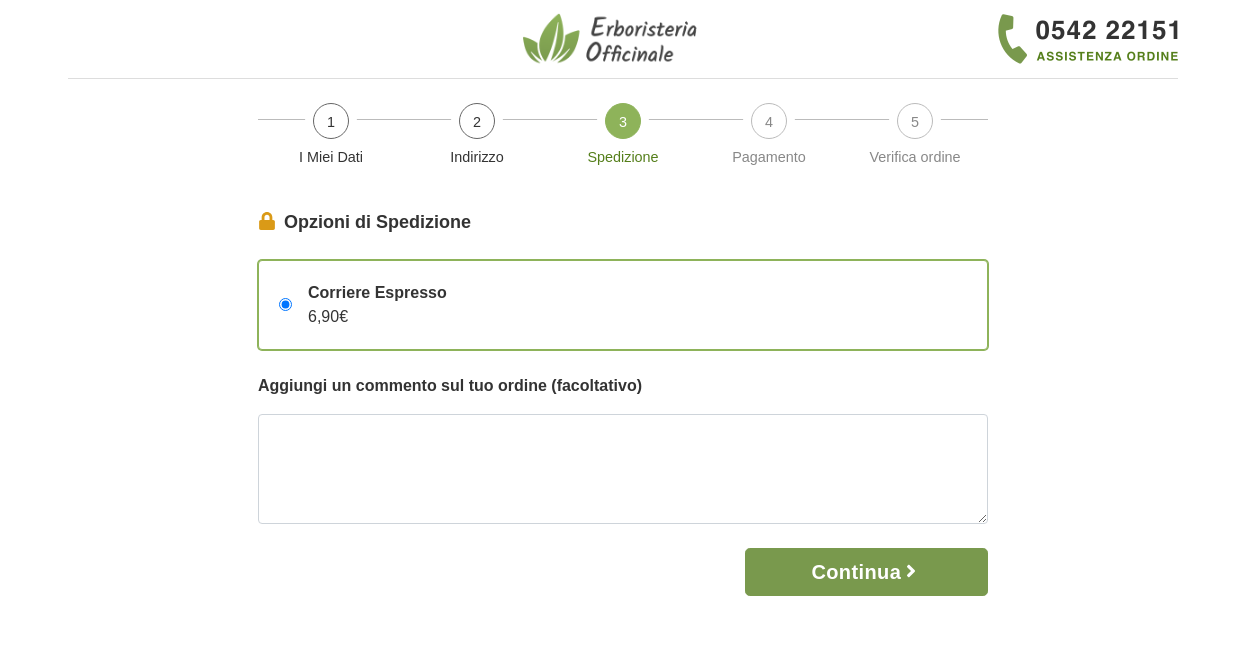 click on "Continua" at bounding box center (866, 572) 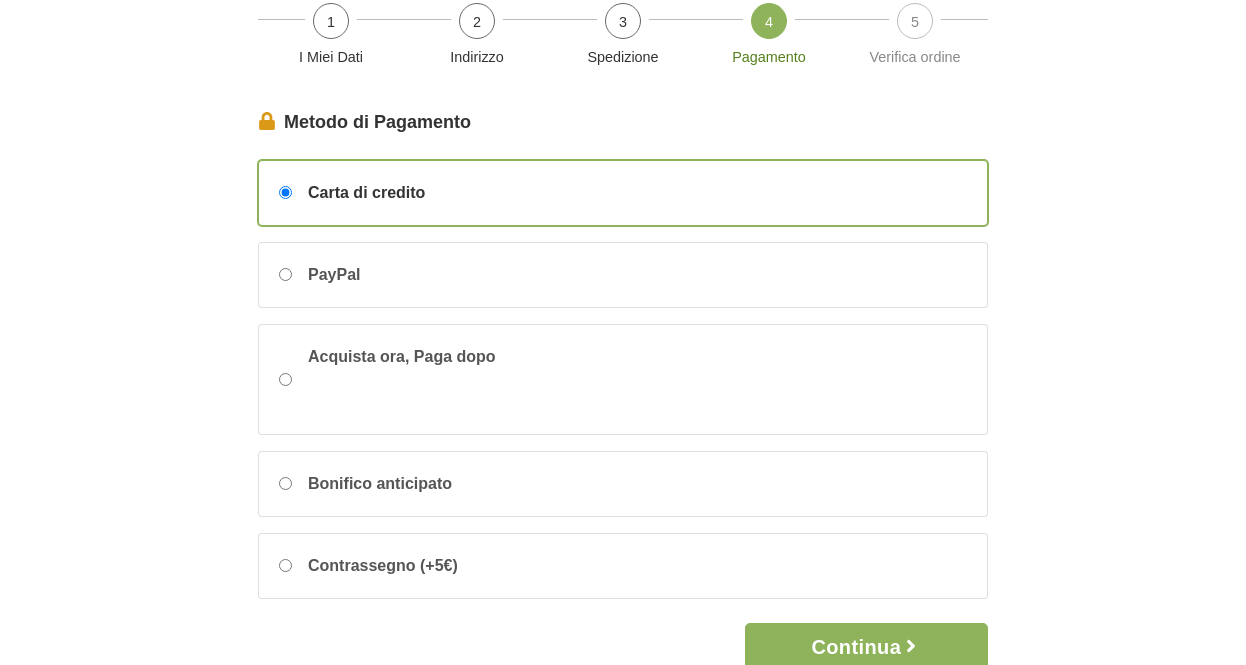 scroll, scrollTop: 0, scrollLeft: 0, axis: both 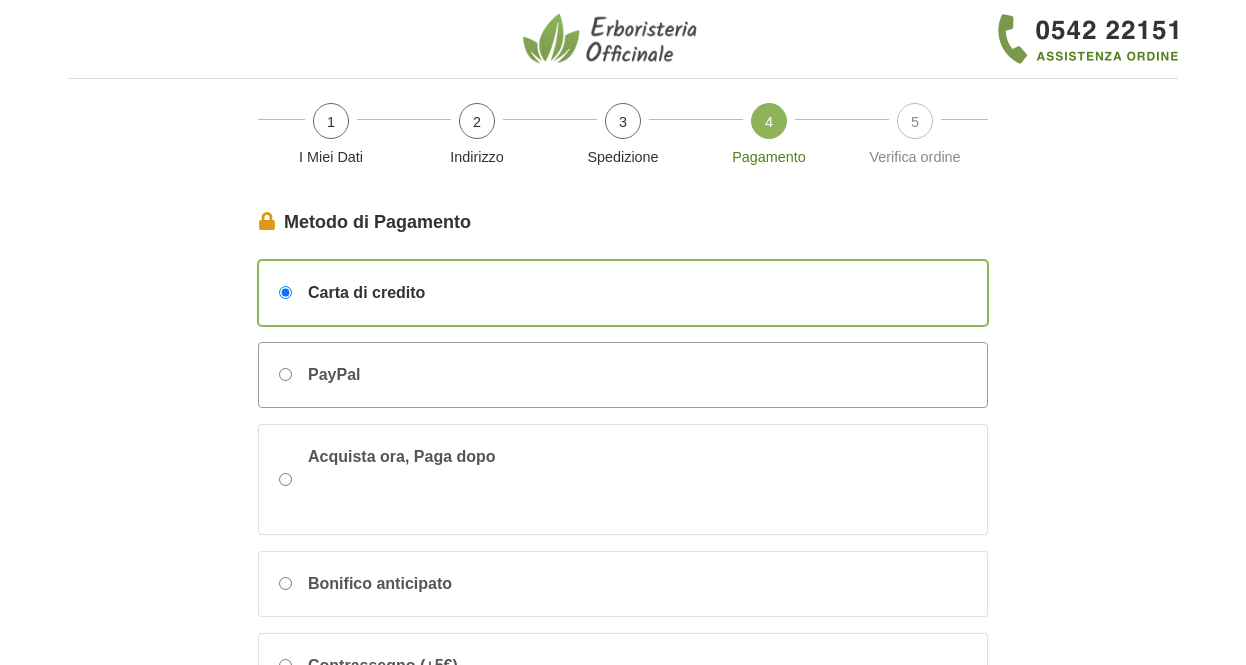 drag, startPoint x: 383, startPoint y: 295, endPoint x: 455, endPoint y: 393, distance: 121.60592 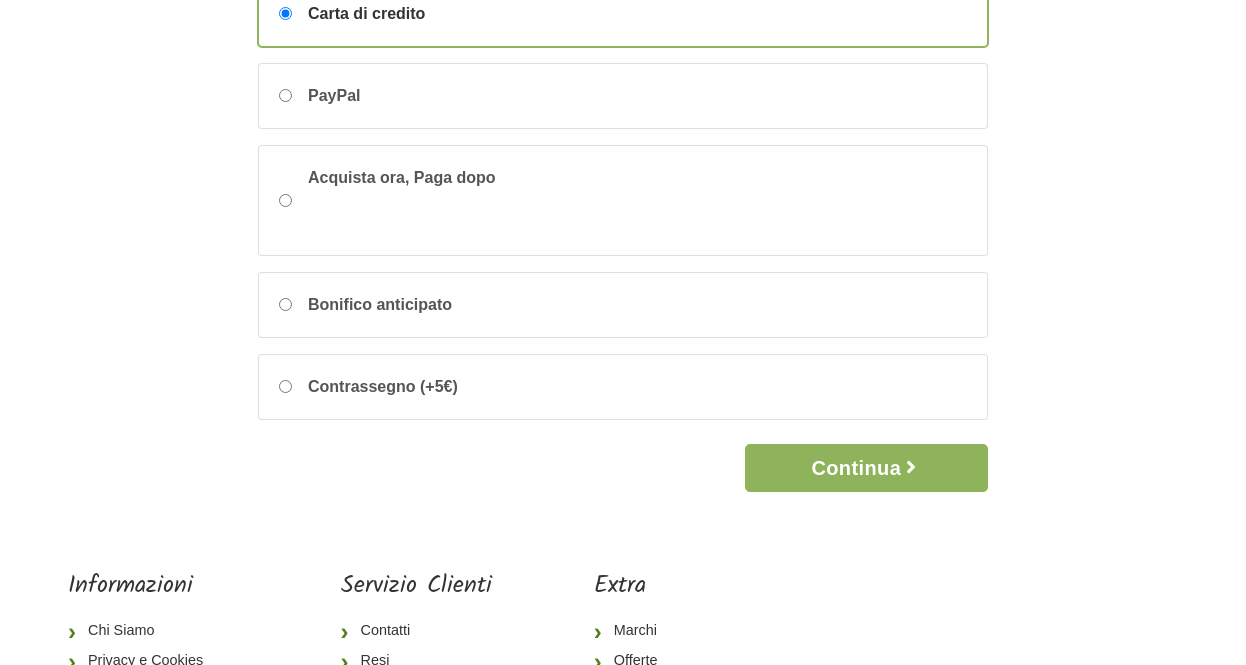 scroll, scrollTop: 300, scrollLeft: 0, axis: vertical 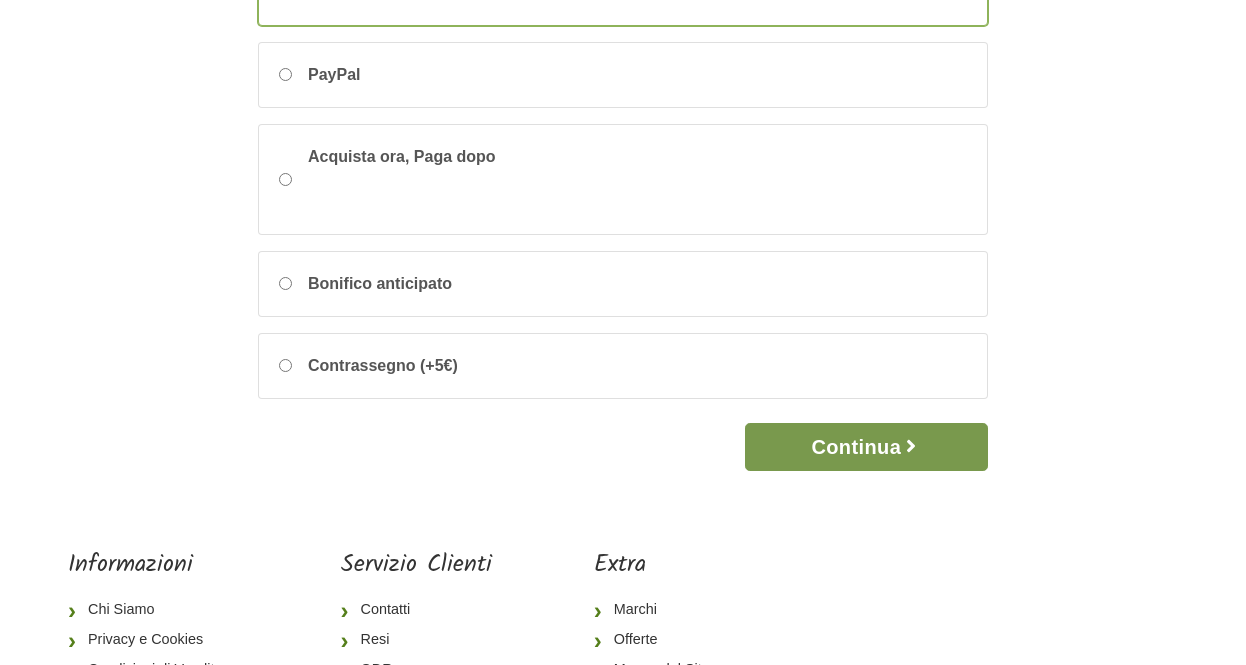 click on "Continua" at bounding box center [866, 447] 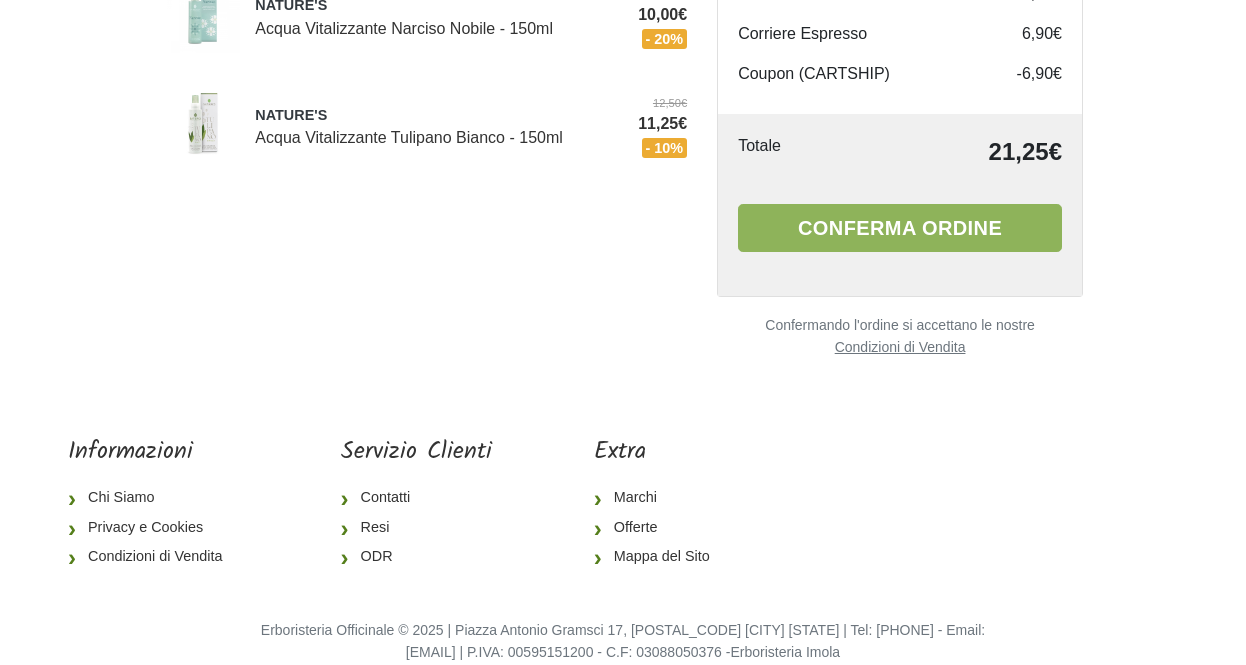 scroll, scrollTop: 0, scrollLeft: 0, axis: both 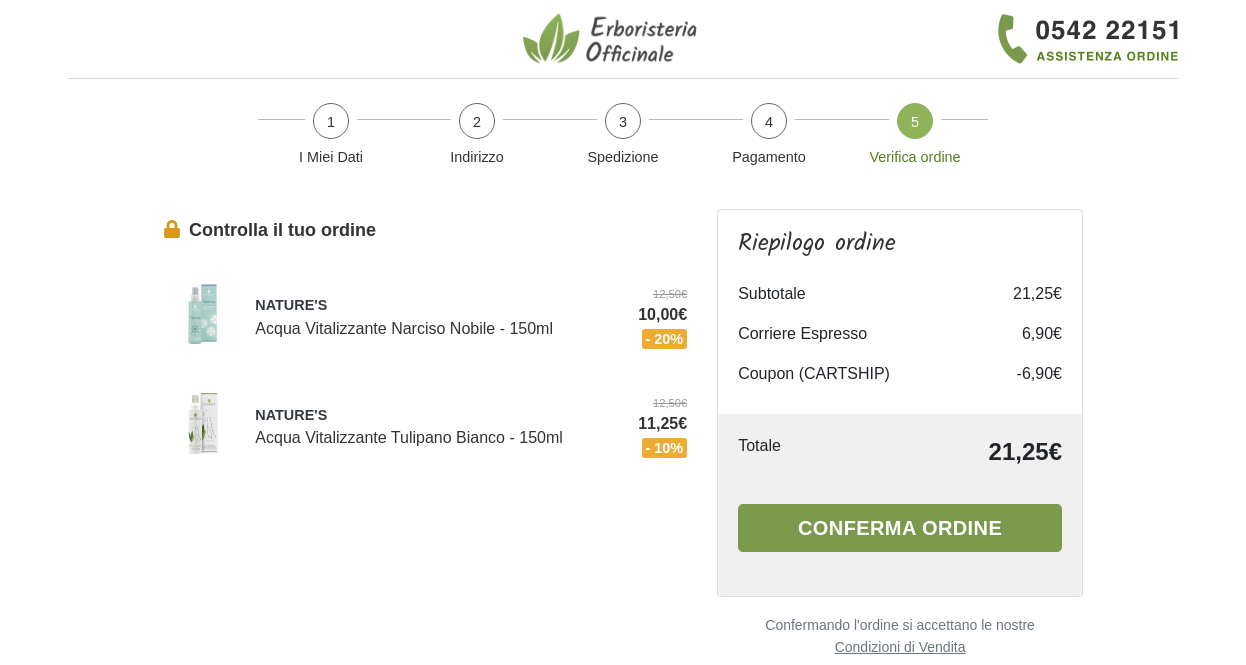click on "Conferma ordine" at bounding box center (900, 528) 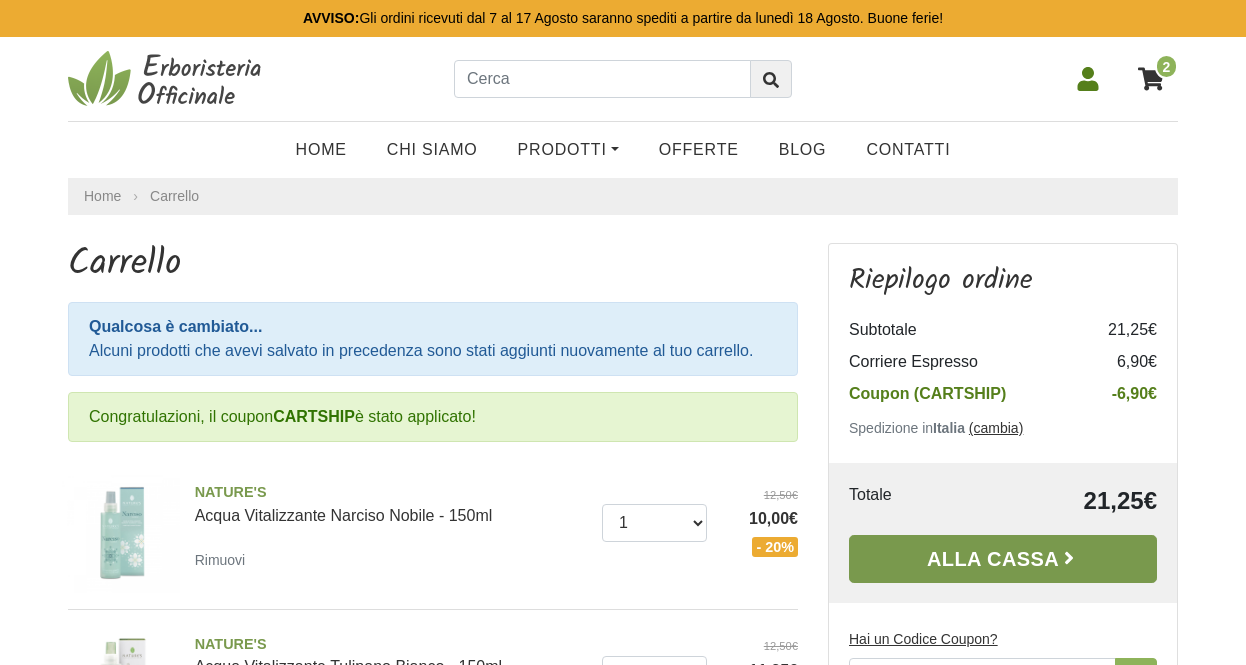 scroll, scrollTop: 0, scrollLeft: 0, axis: both 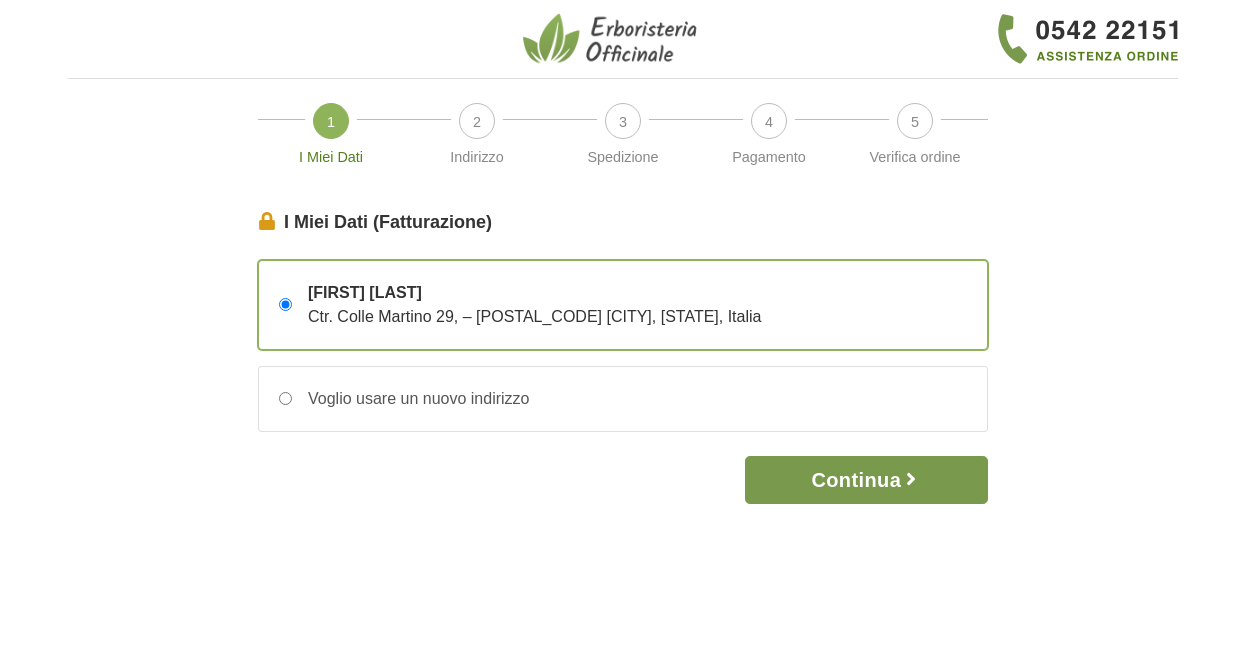 click on "Continua" at bounding box center (866, 480) 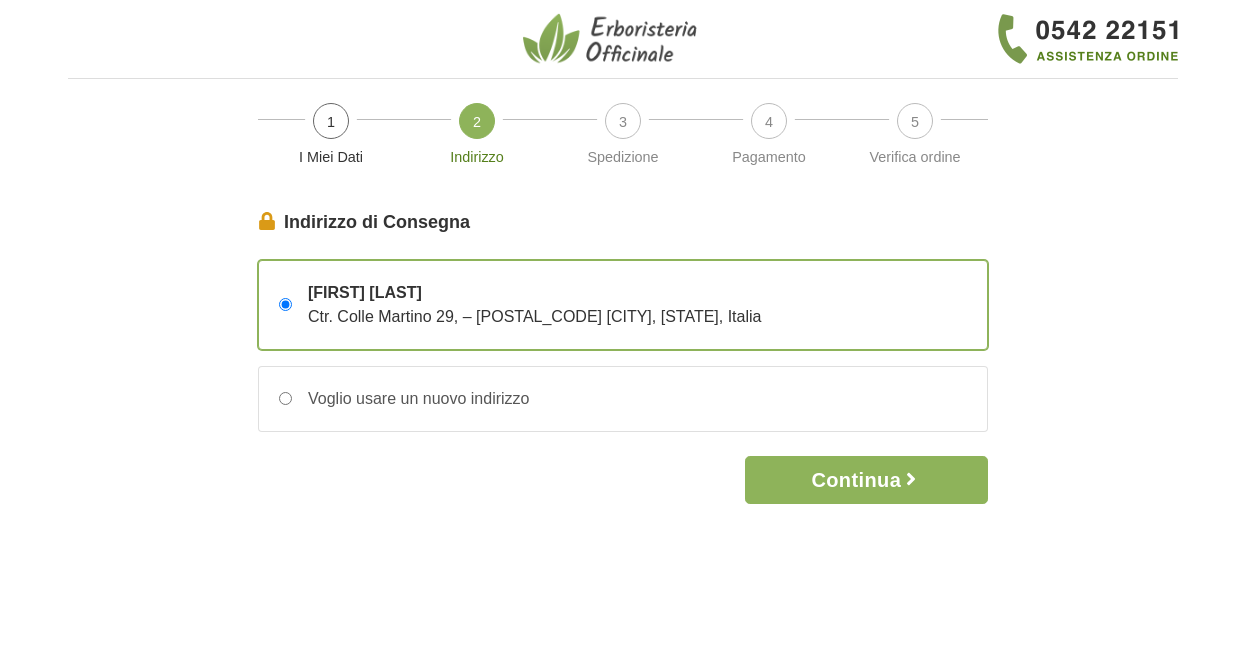 click on "Continua" at bounding box center [866, 480] 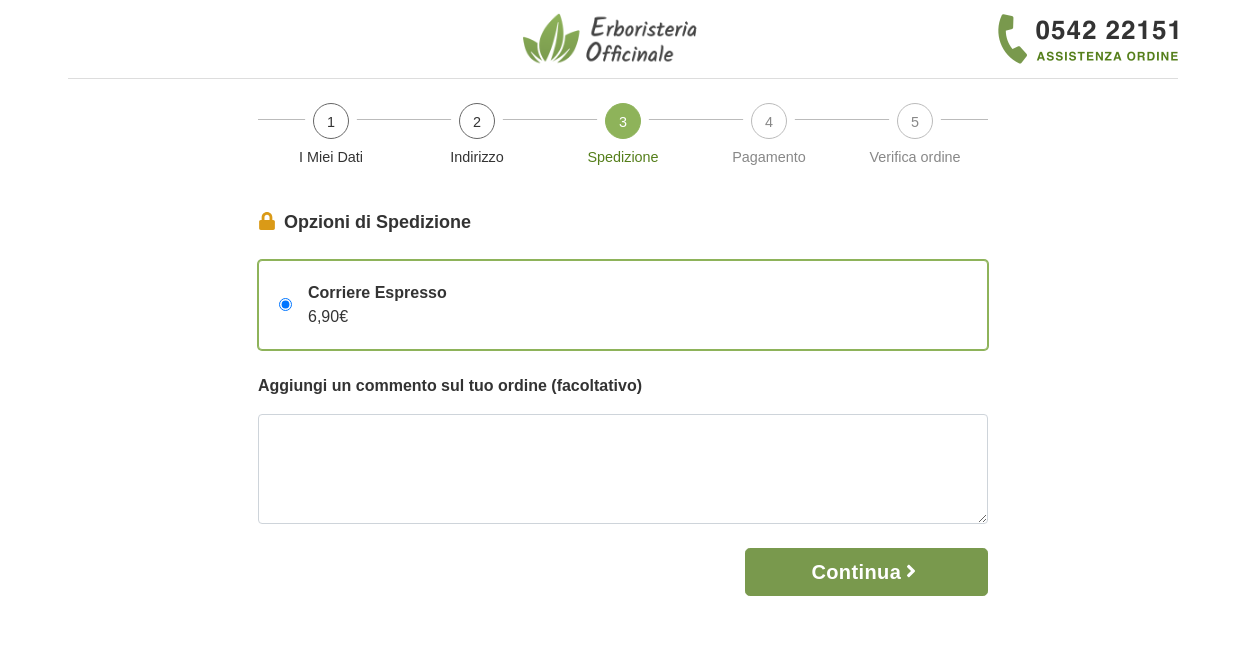 click on "Continua" at bounding box center (866, 572) 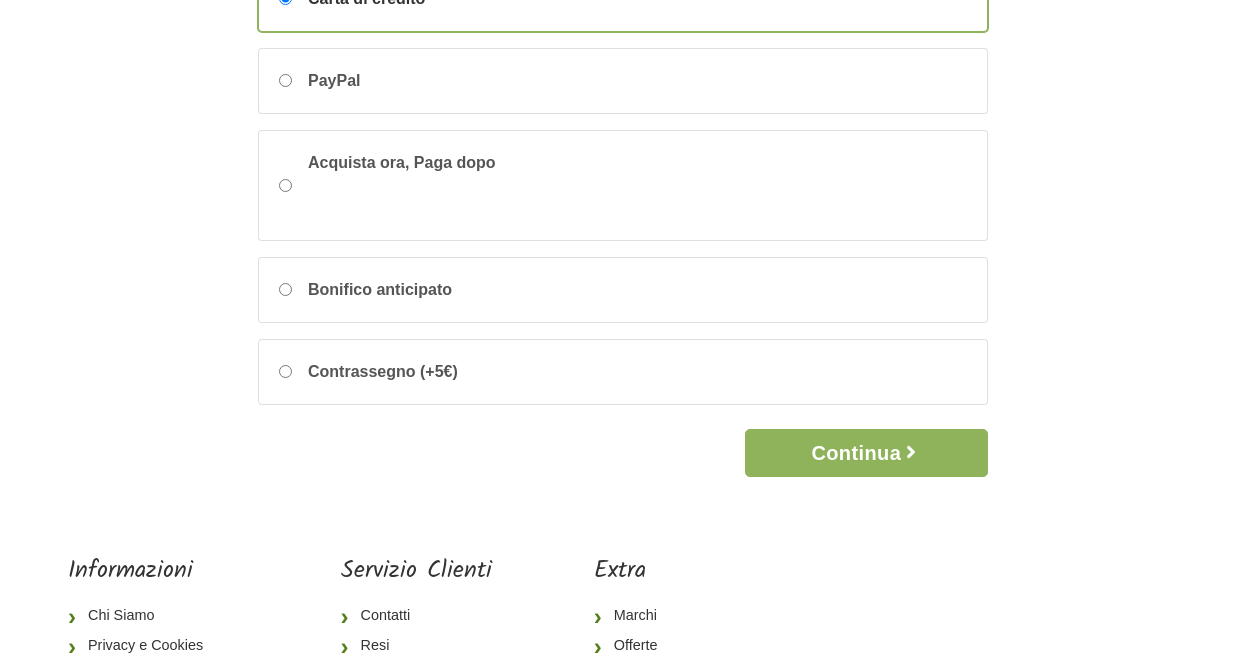 scroll, scrollTop: 300, scrollLeft: 0, axis: vertical 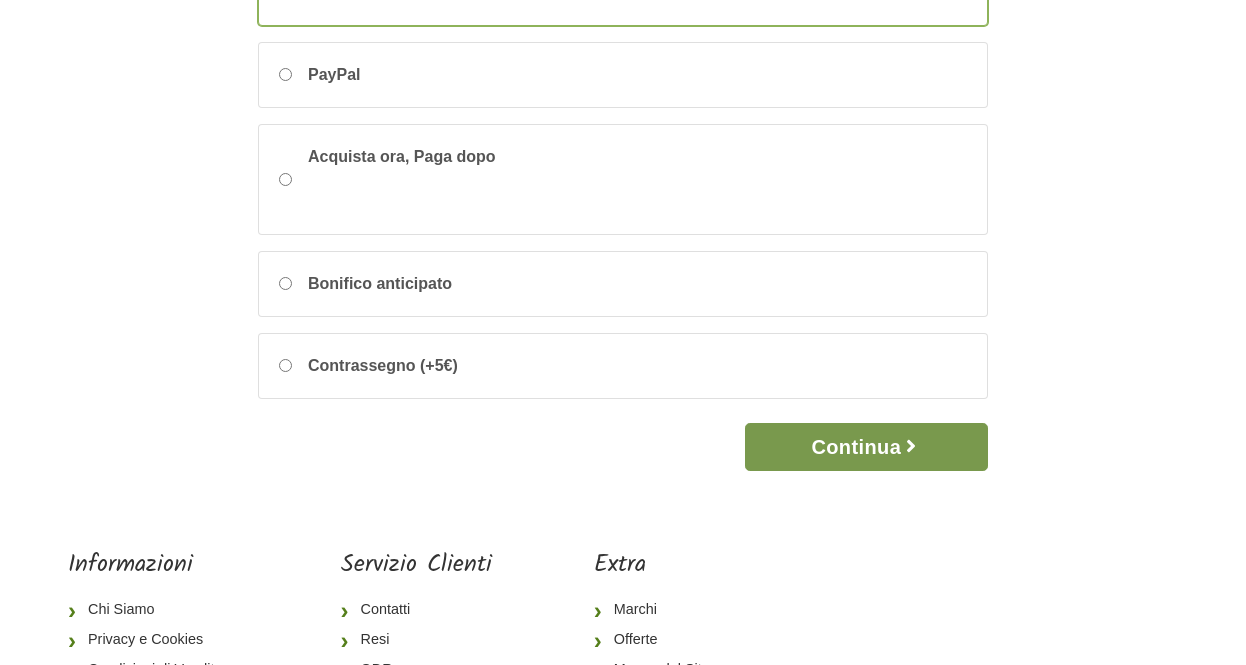 click on "Continua" at bounding box center [866, 447] 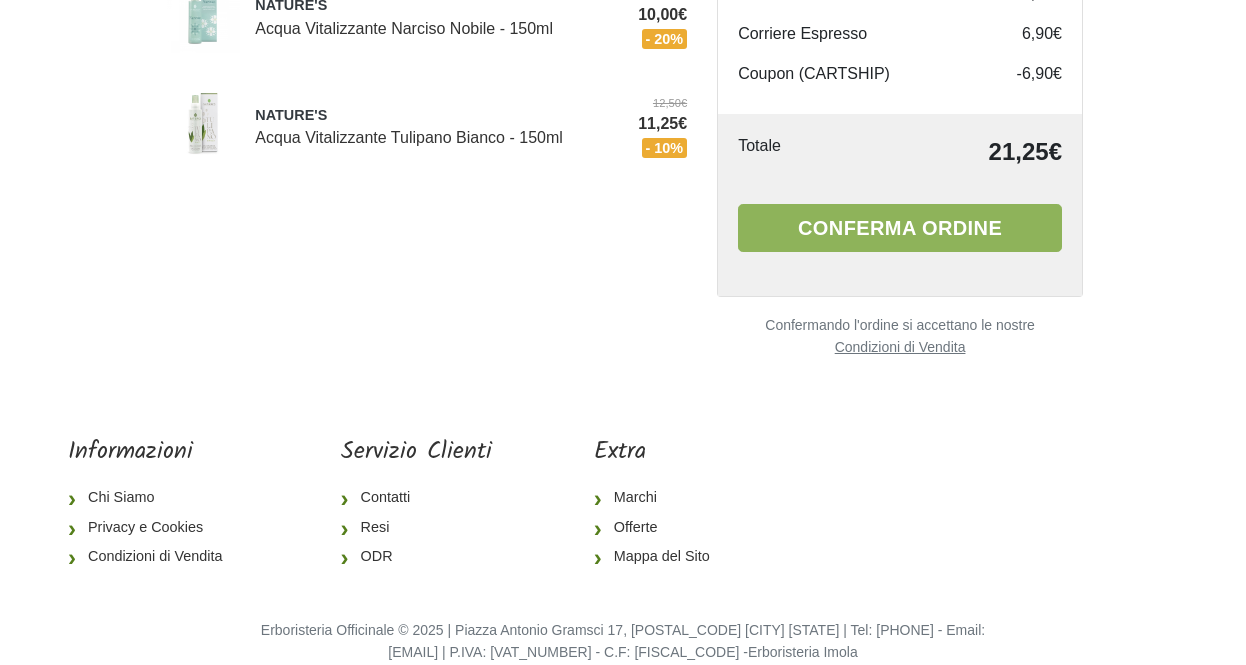 scroll, scrollTop: 0, scrollLeft: 0, axis: both 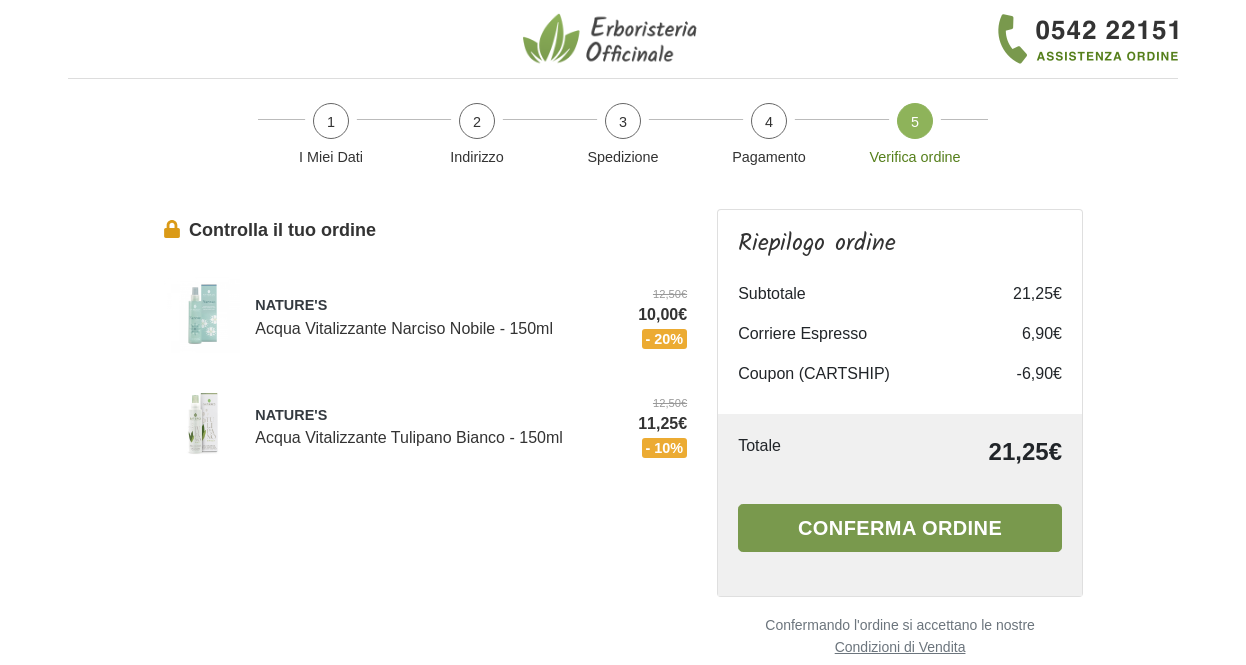 click on "Conferma ordine" at bounding box center [900, 528] 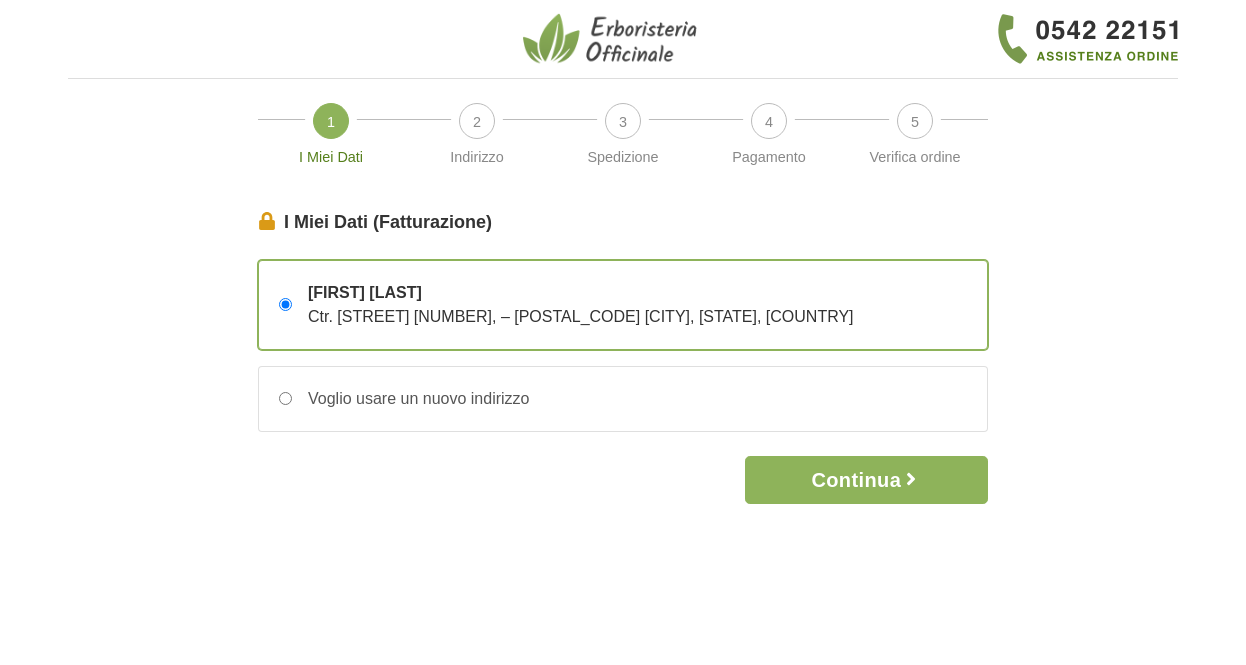 scroll, scrollTop: 0, scrollLeft: 0, axis: both 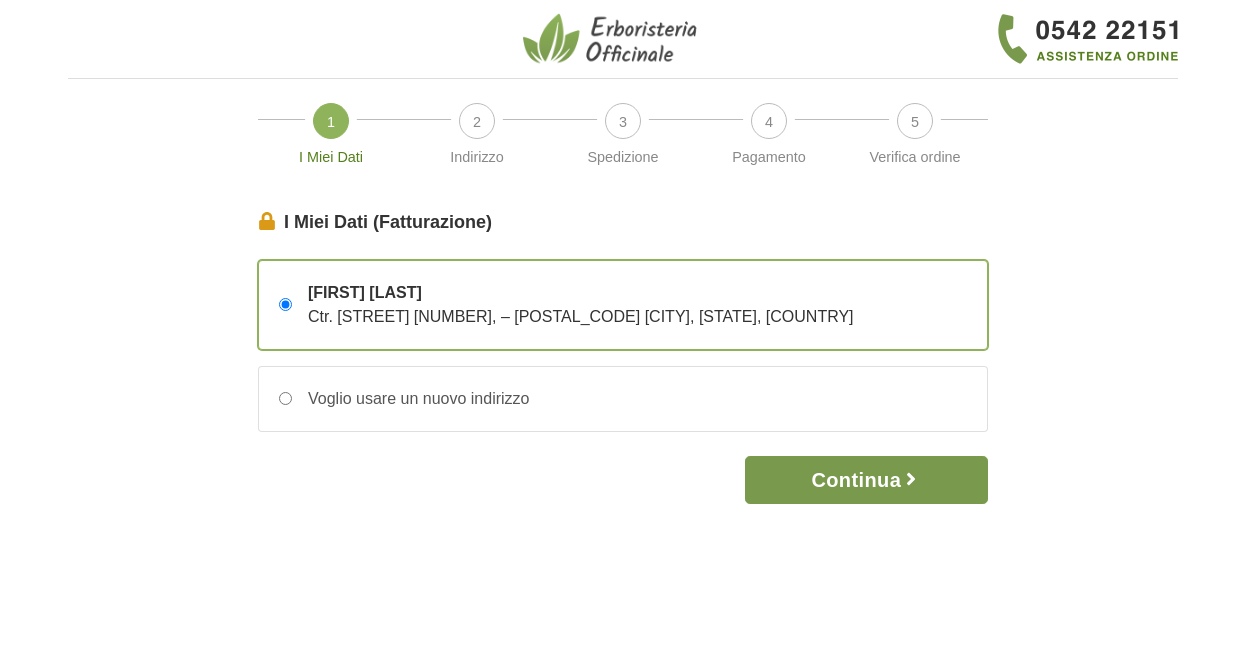click on "Continua" at bounding box center (866, 480) 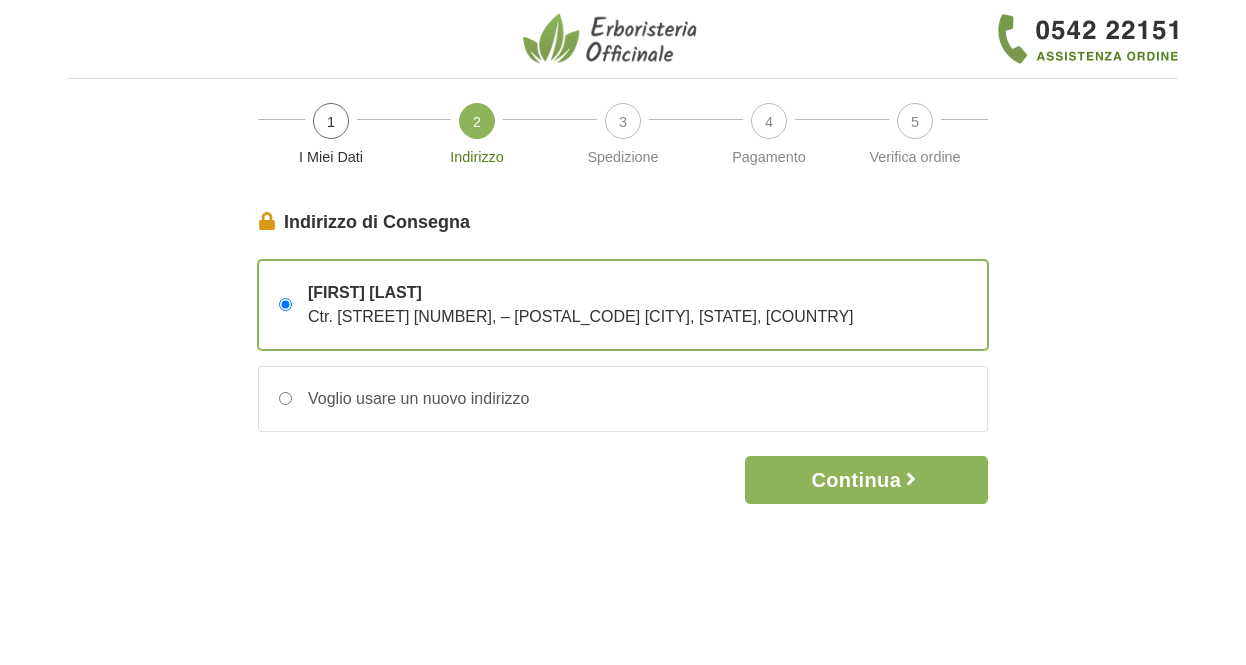 click on "Continua" at bounding box center (866, 480) 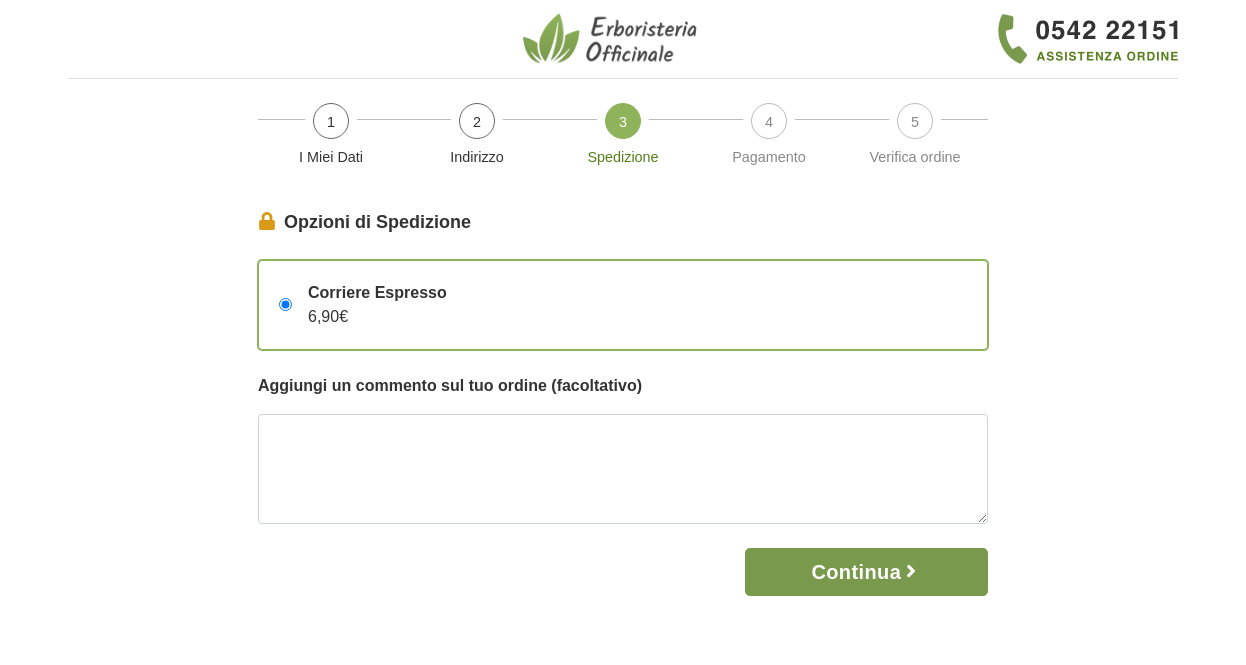 click on "Continua" at bounding box center [866, 572] 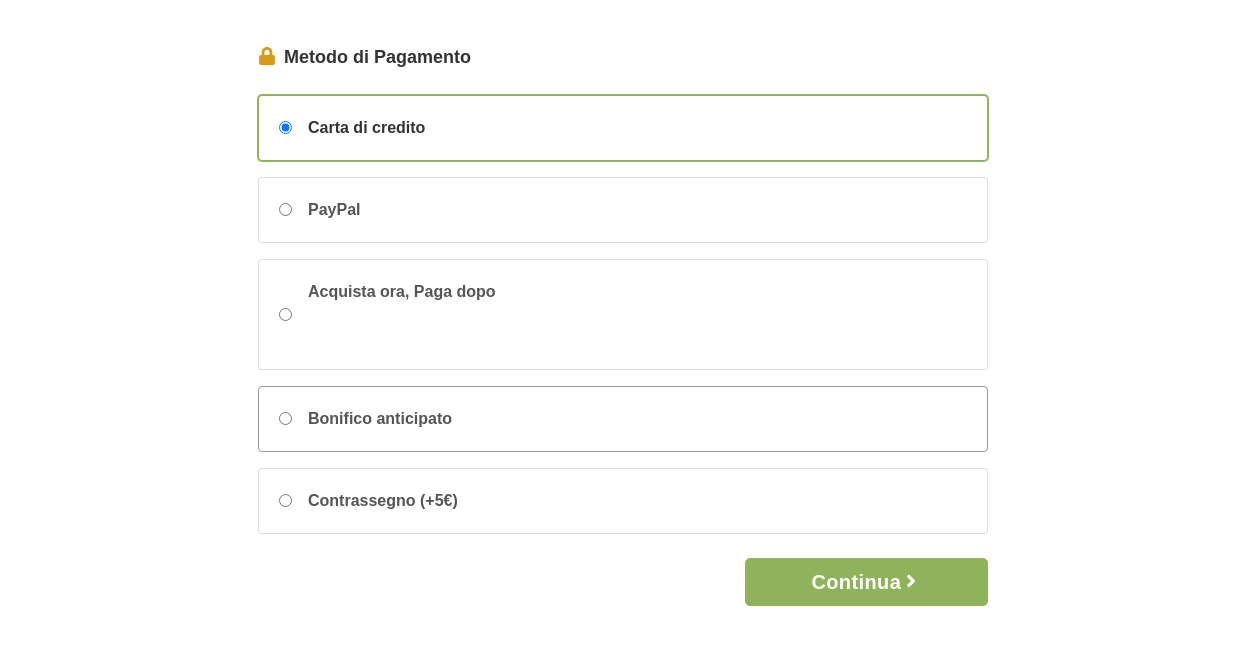 scroll, scrollTop: 400, scrollLeft: 0, axis: vertical 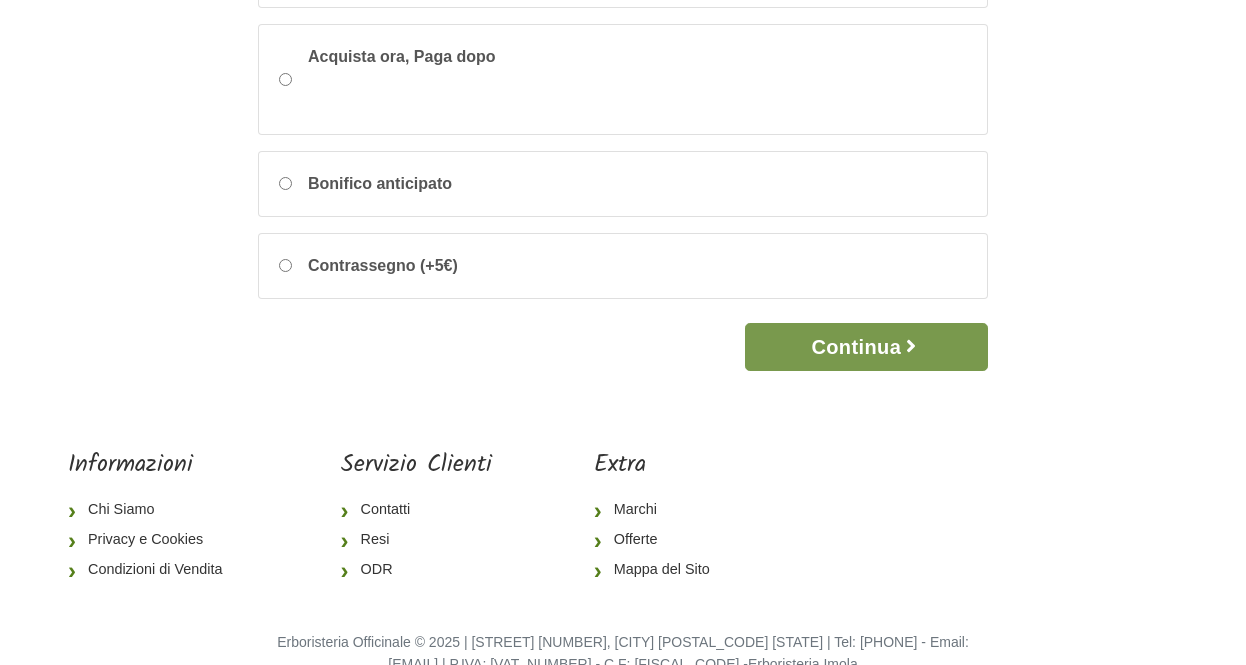 click on "Continua" at bounding box center (866, 347) 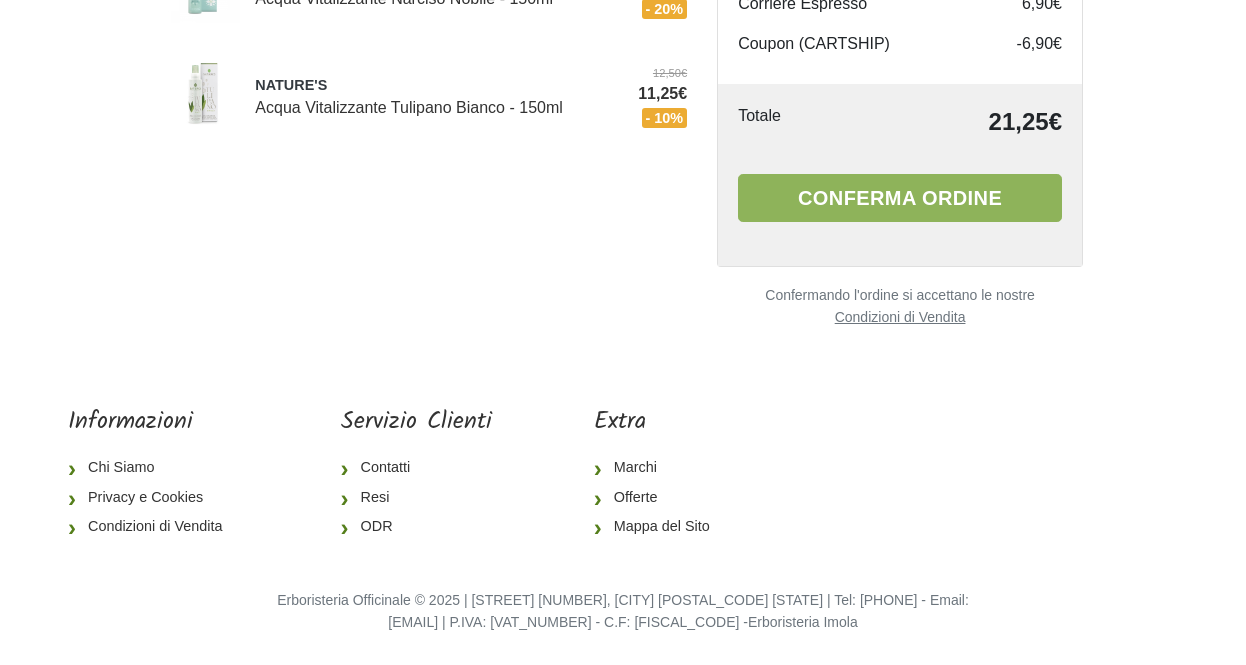 scroll, scrollTop: 0, scrollLeft: 0, axis: both 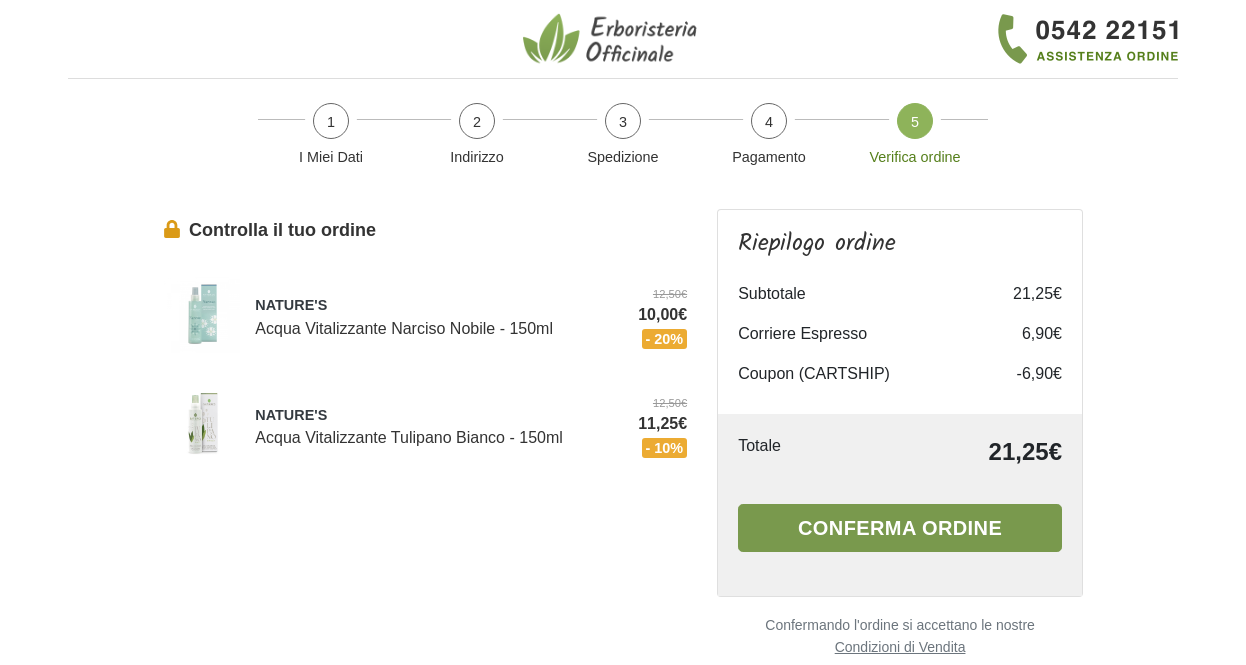click on "Conferma ordine" at bounding box center (900, 528) 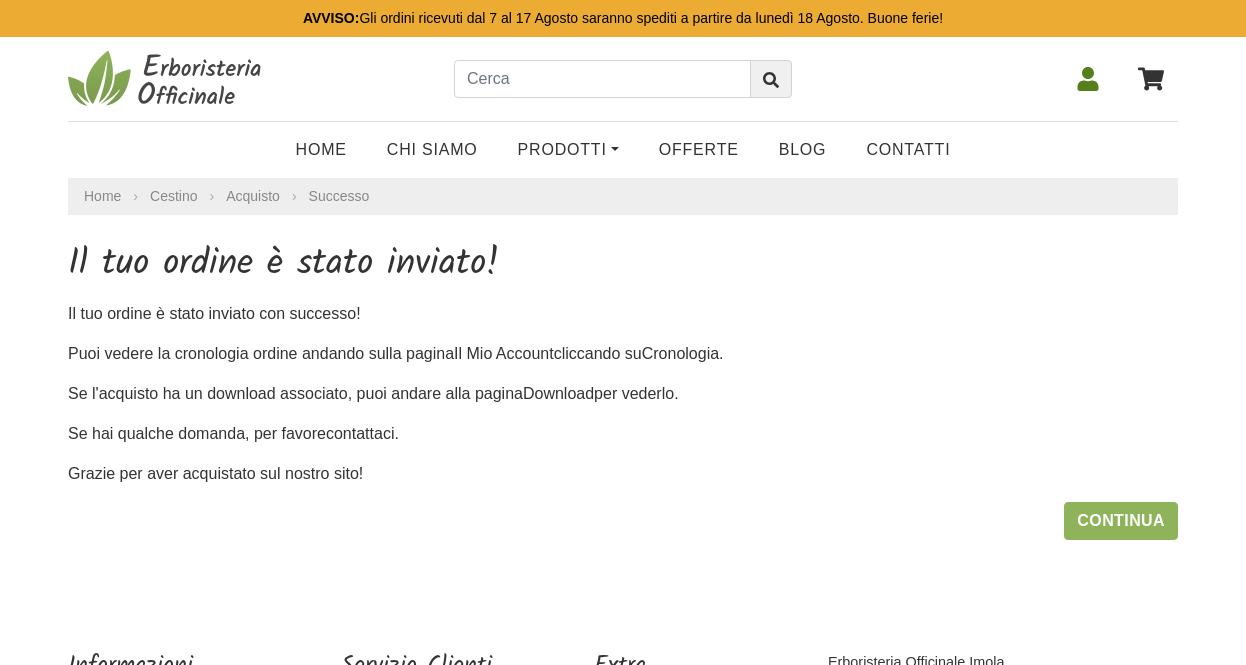 scroll, scrollTop: 0, scrollLeft: 0, axis: both 